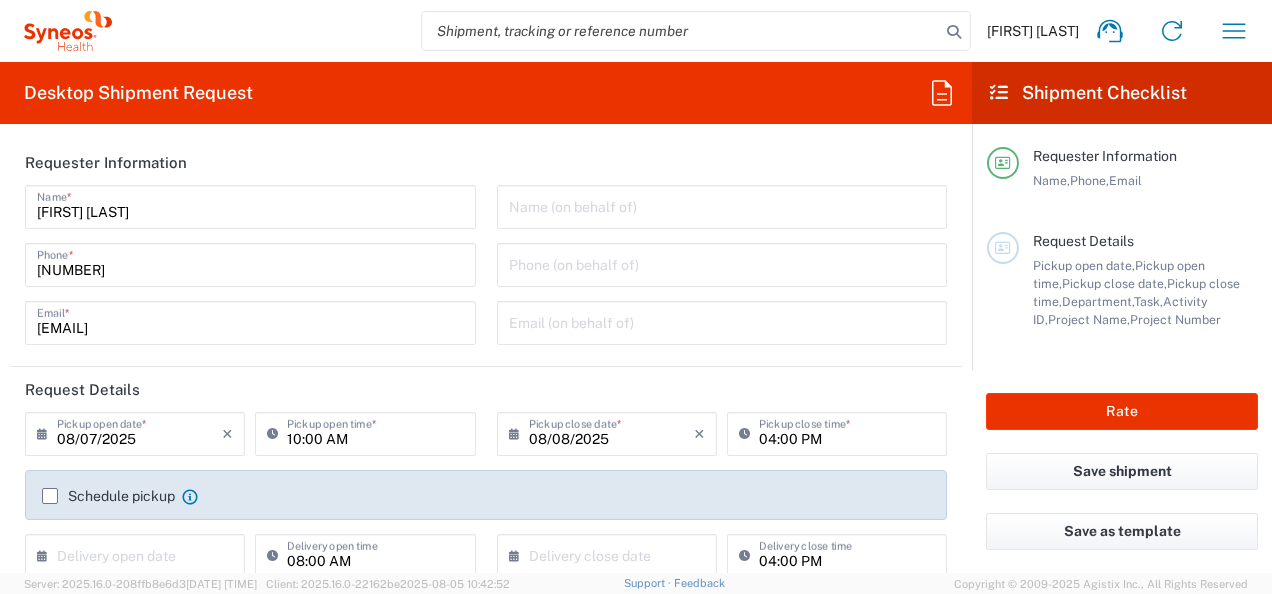 scroll, scrollTop: 0, scrollLeft: 0, axis: both 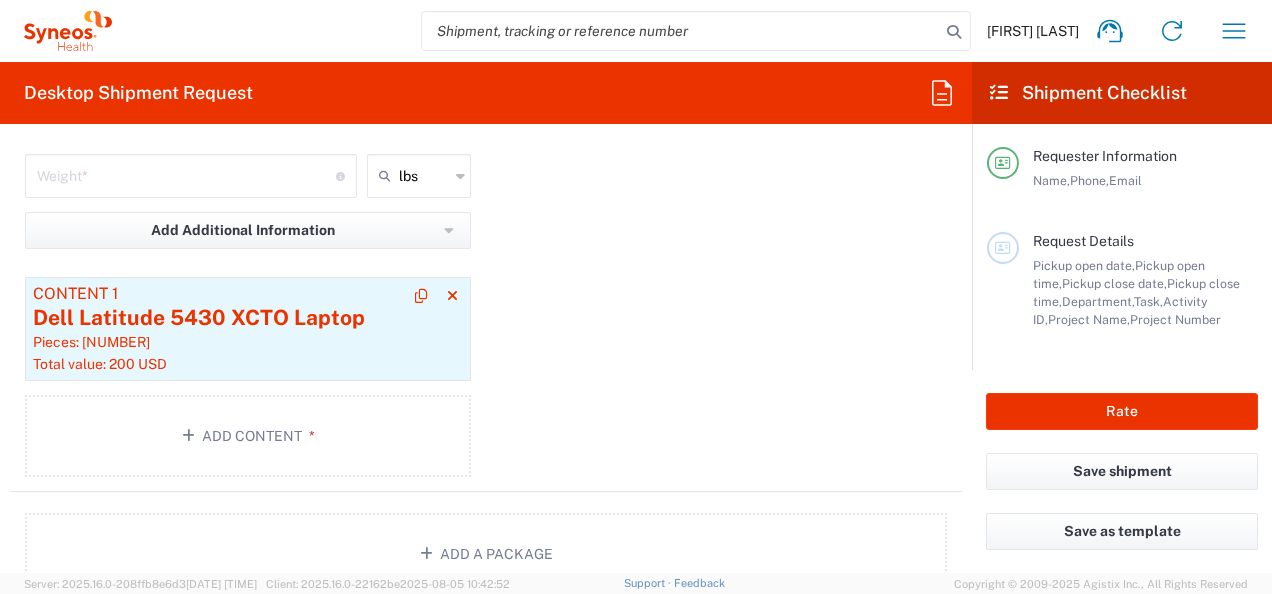 click on "Pieces: [NUMBER]" 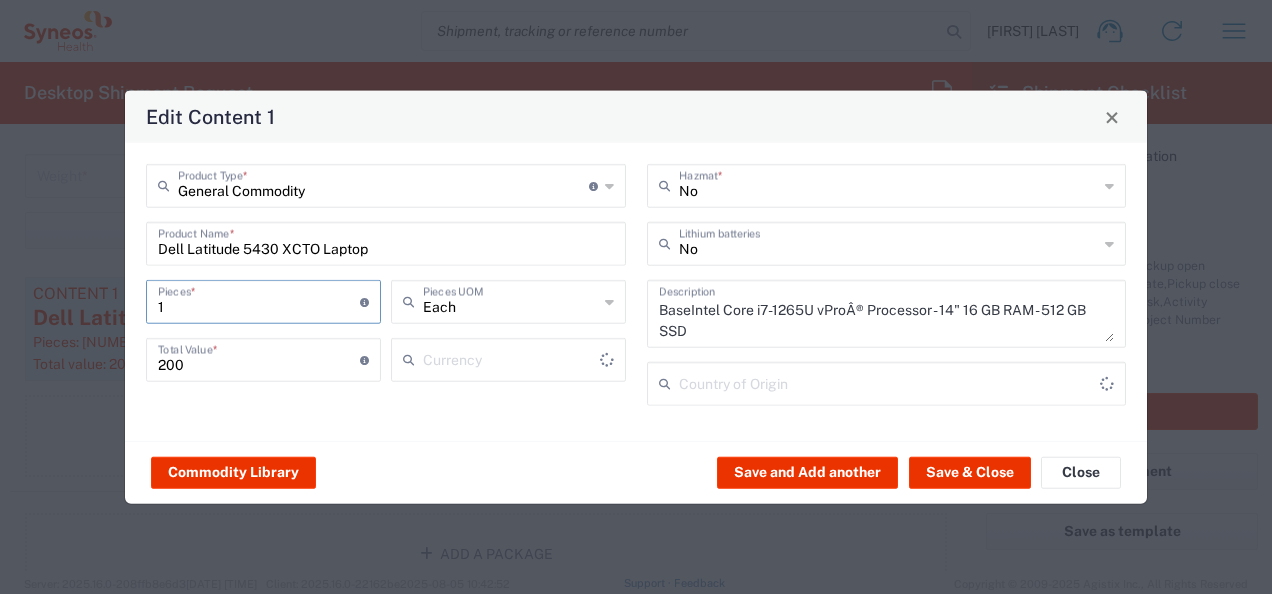 click on "1" at bounding box center [259, 300] 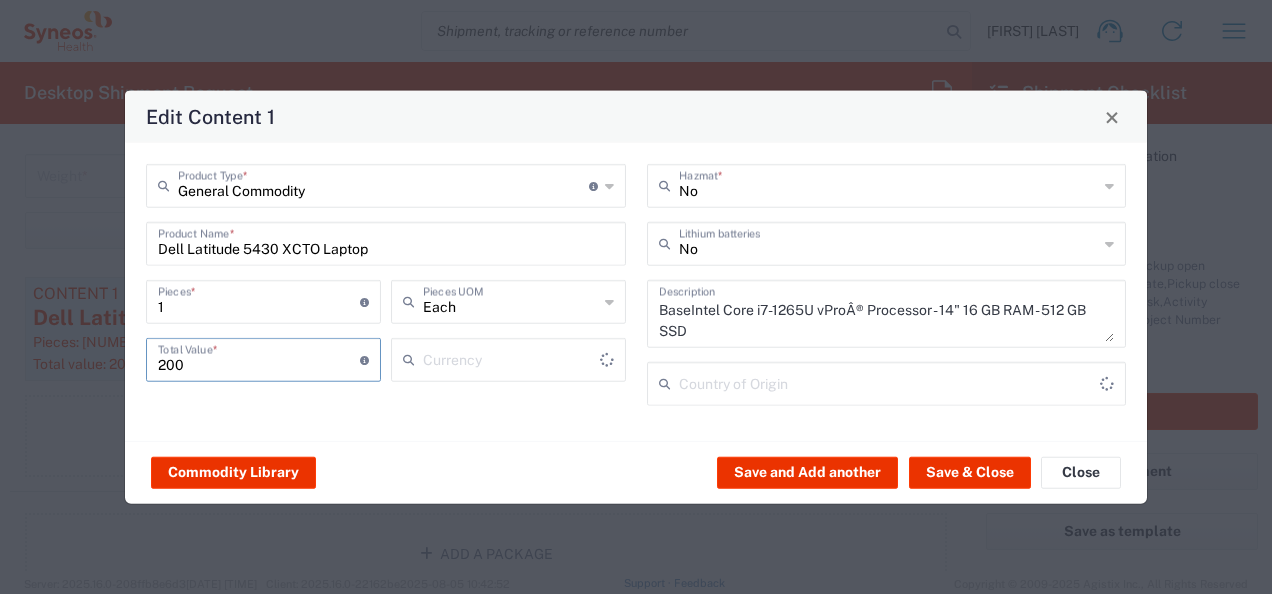 click on "200" at bounding box center (259, 358) 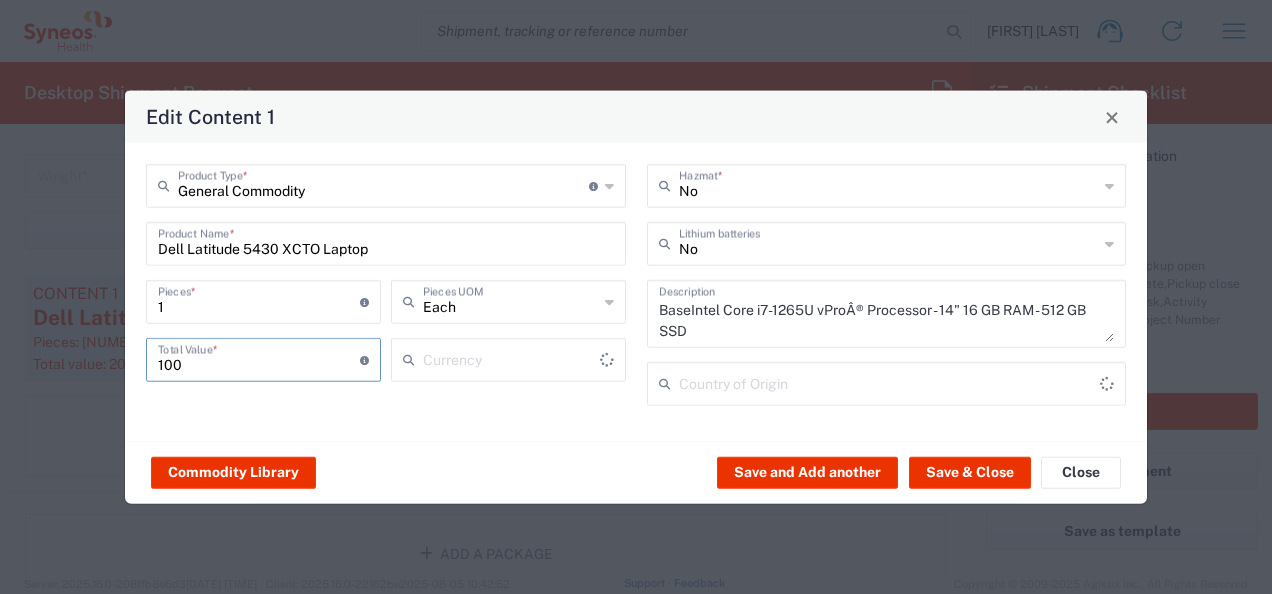 type on "1000" 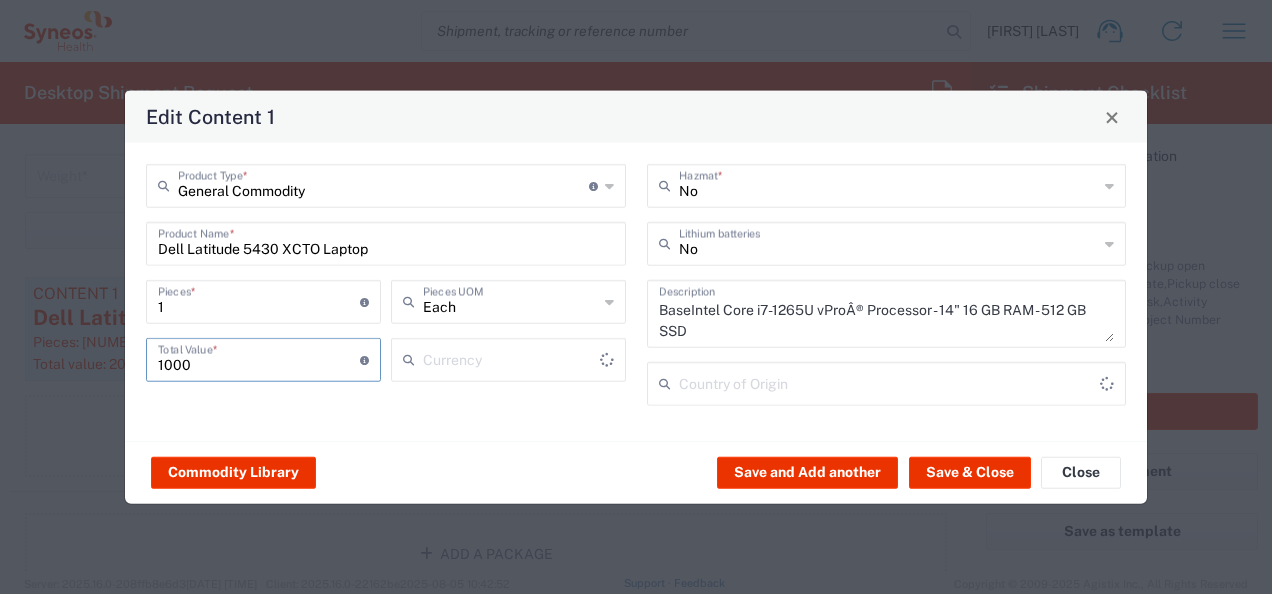 type on "China" 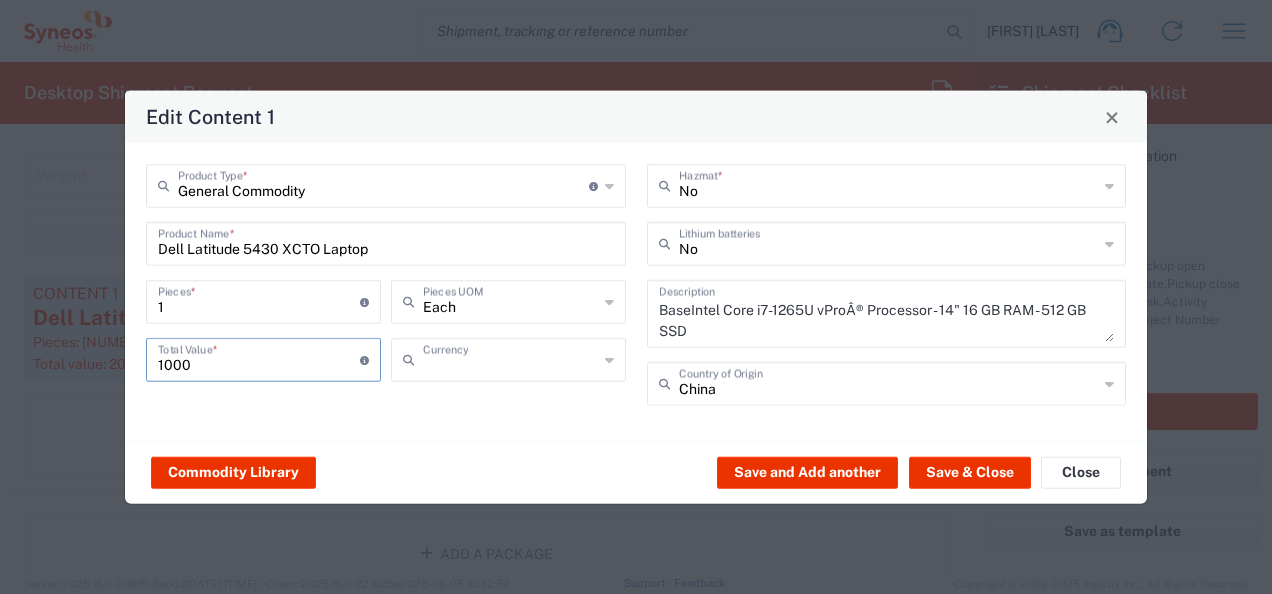 type on "US Dollar" 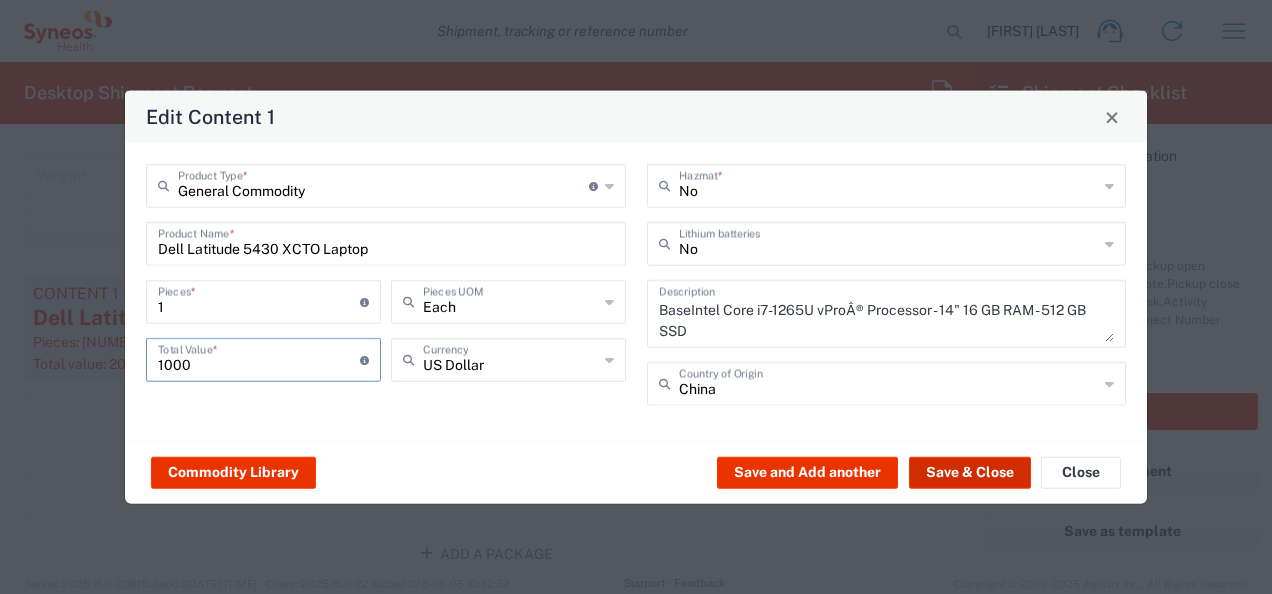 type on "1000" 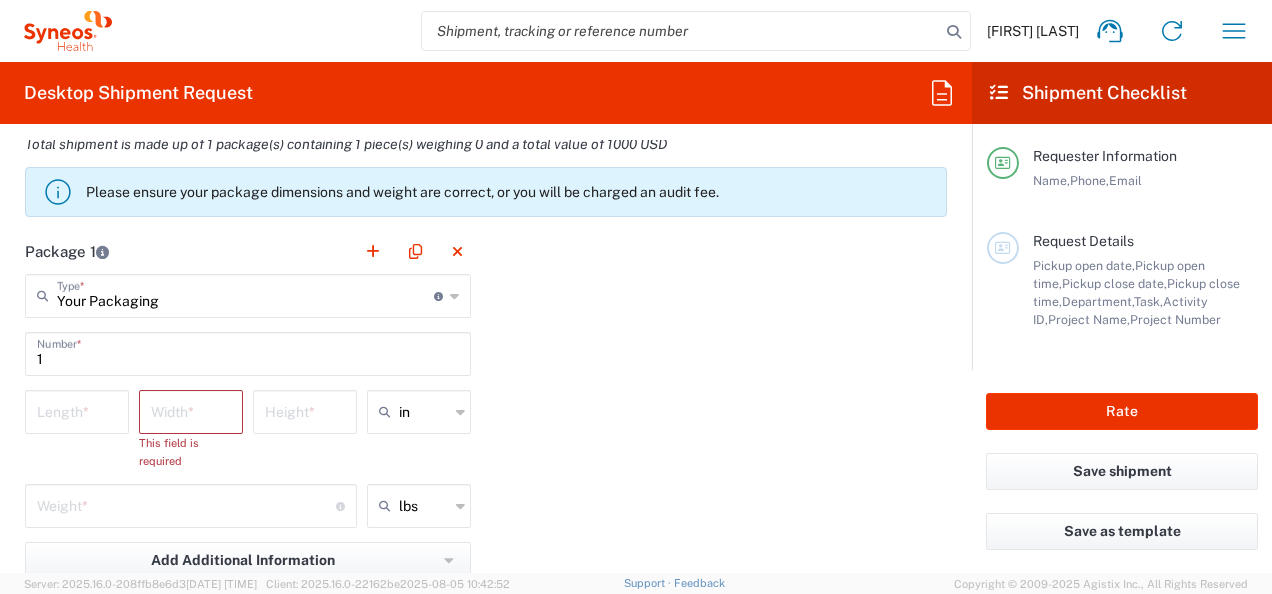 scroll, scrollTop: 1800, scrollLeft: 0, axis: vertical 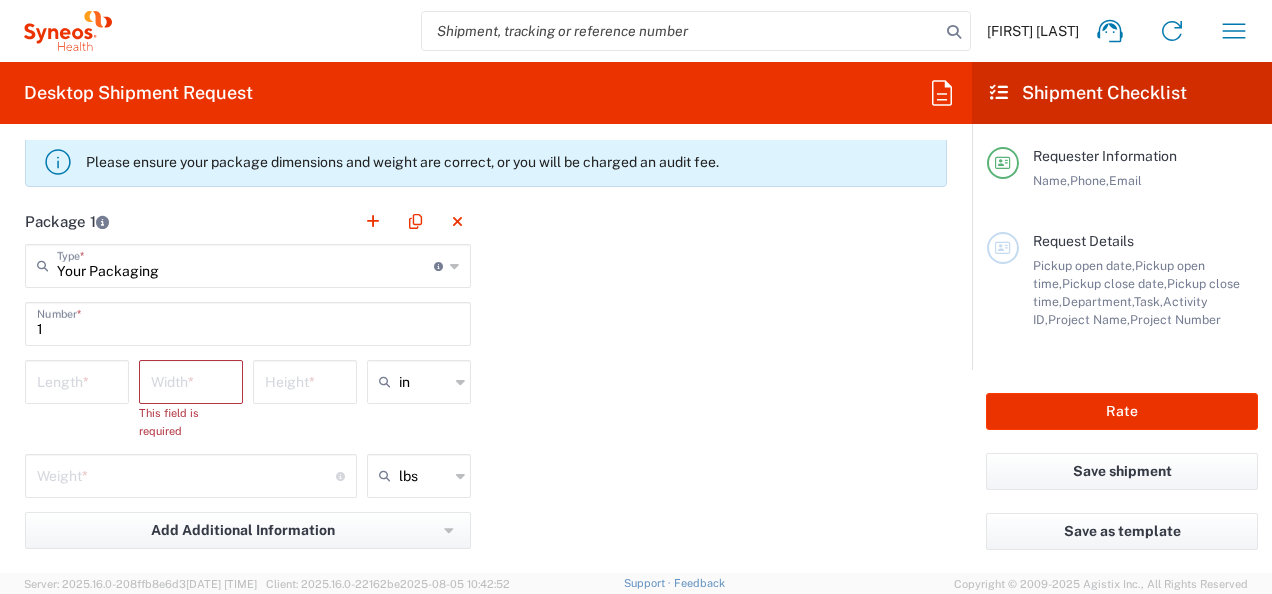 click at bounding box center [186, 474] 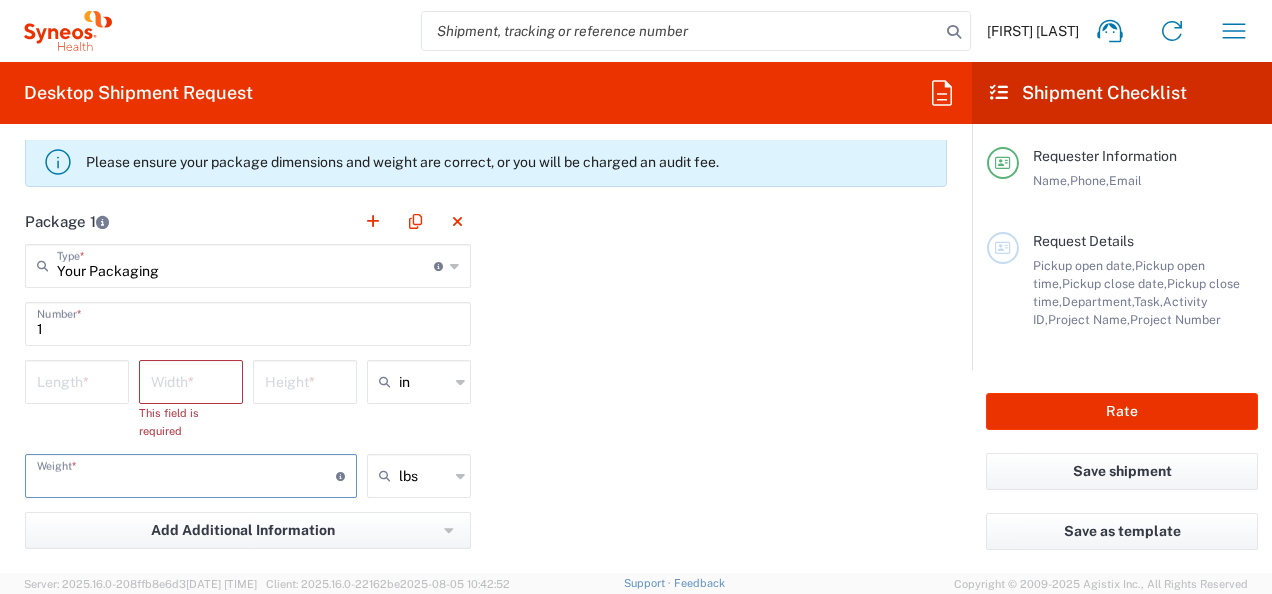 click at bounding box center [186, 474] 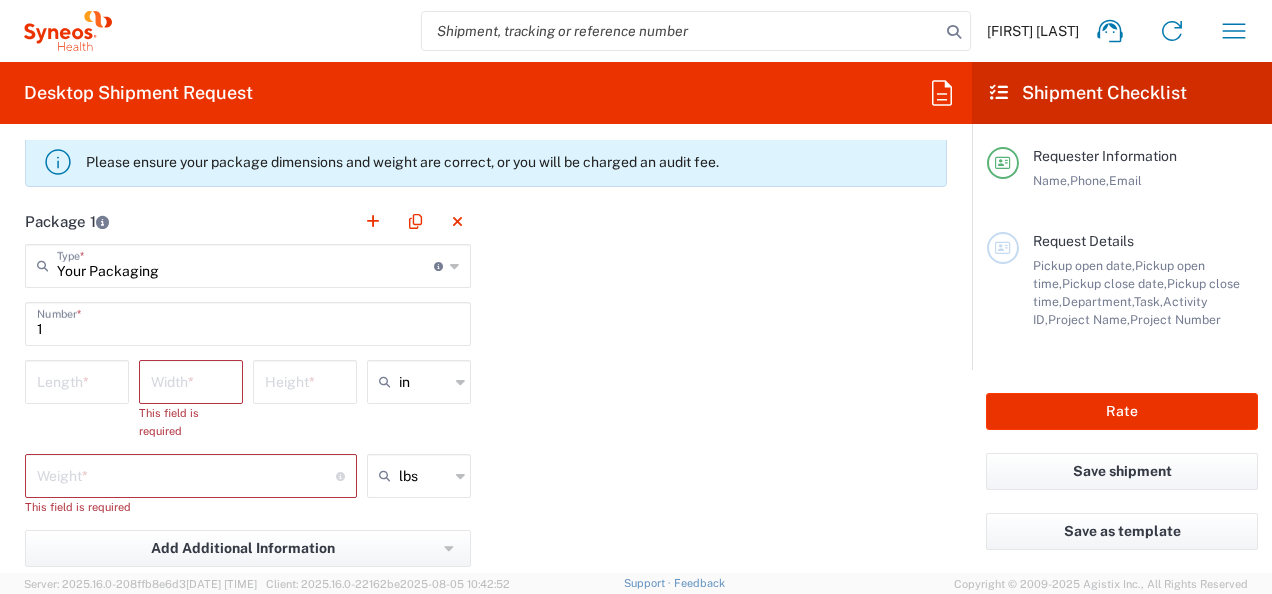 click on "Package 1 Your Packaging Type * Material used to package goods Envelope Large Box Medium Box Pallet(s) Oversized (Not Stackable) Pallet(s) Oversized (Stackable) Pallet(s) Standard (Not Stackable) Pallet(s) Standard (Stackable) Small Box Vendor Box - 10kg Vendor Box - 25kg Your Packaging 1 Number * Length * Width * This field is required Height * in cm ft in Weight * Total weight of package(s) in pounds or kilograms This field is required lbs kgs lbs Add Additional Information Package material Package temperature Temperature device Content 1 Dell Latitude 5430 XCTO Laptop Pieces: 1 Total value: 1000 USD Add Content *" 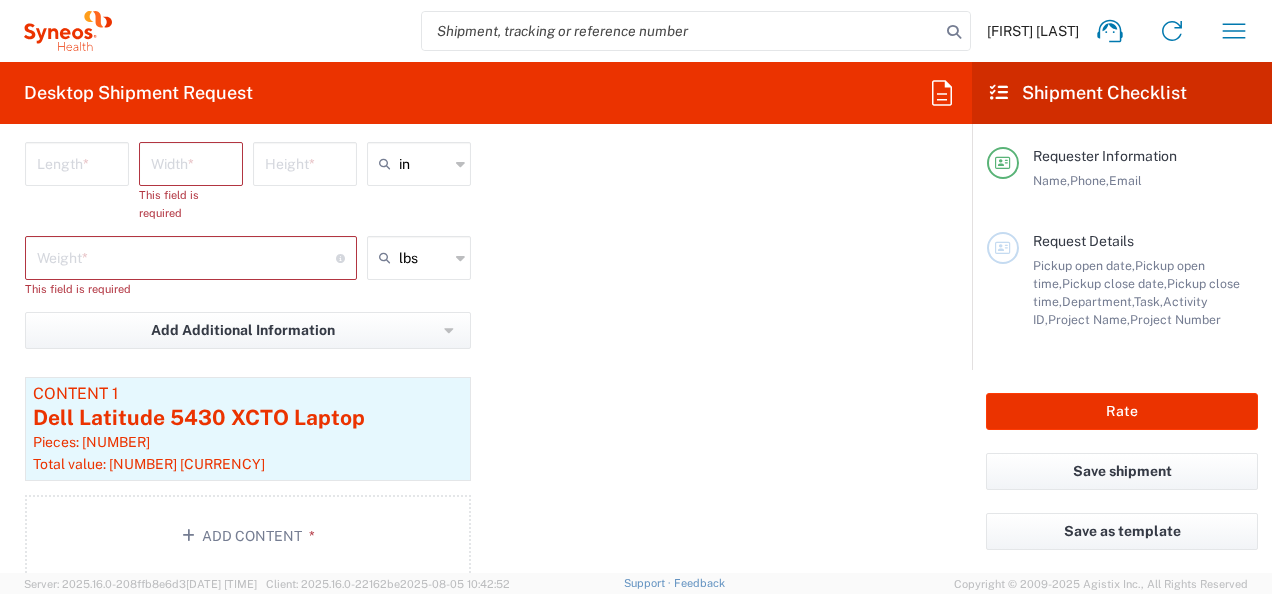 scroll, scrollTop: 1918, scrollLeft: 0, axis: vertical 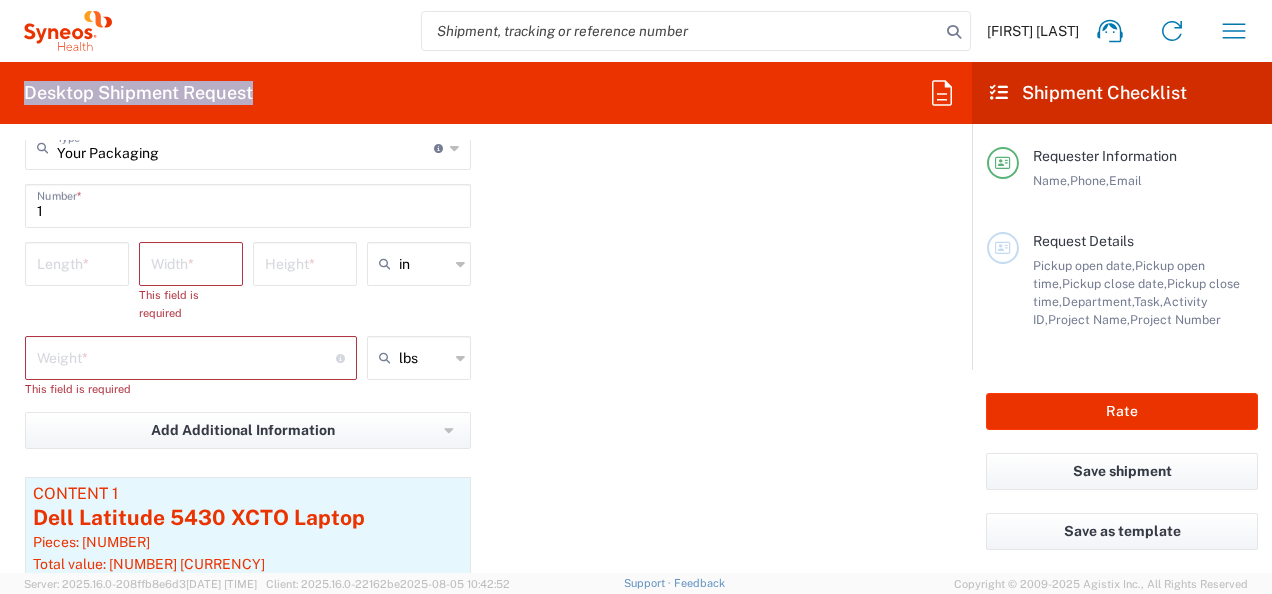 drag, startPoint x: 290, startPoint y: 93, endPoint x: 24, endPoint y: 90, distance: 266.0169 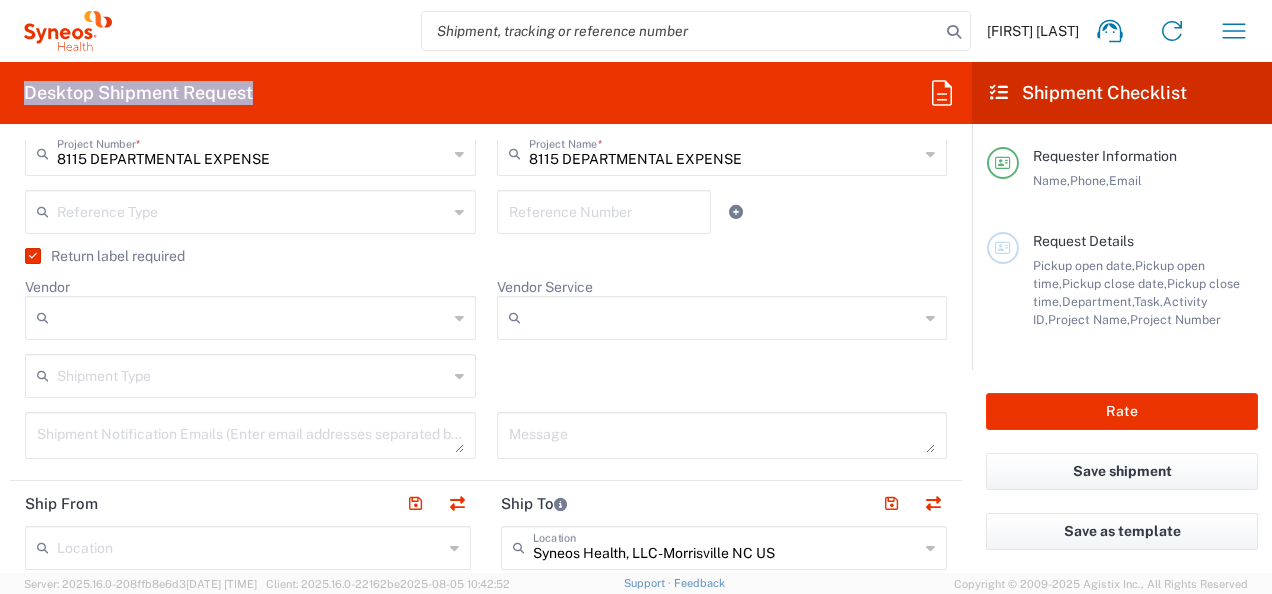scroll, scrollTop: 0, scrollLeft: 0, axis: both 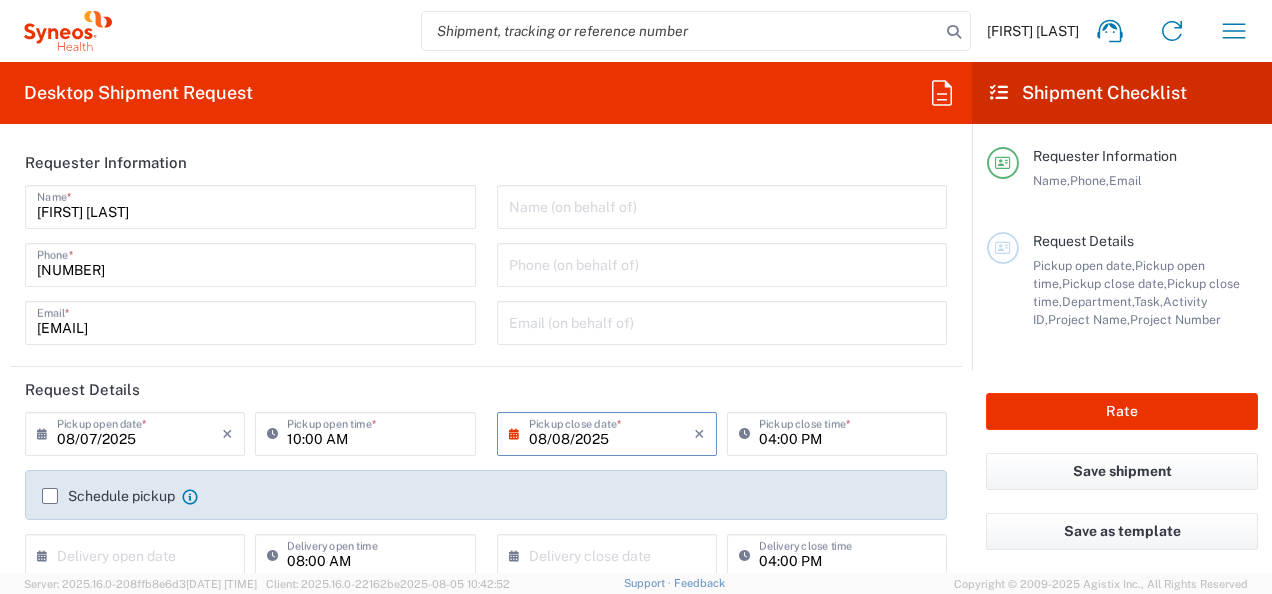 click on "08/08/2025" at bounding box center [611, 432] 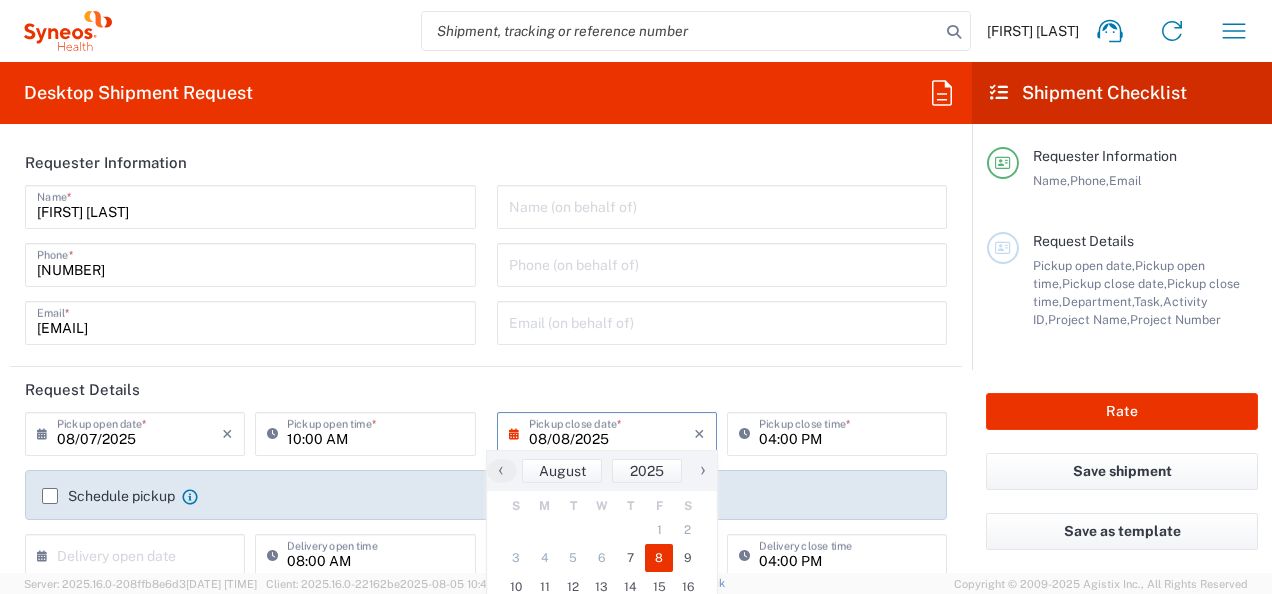 click on "›" 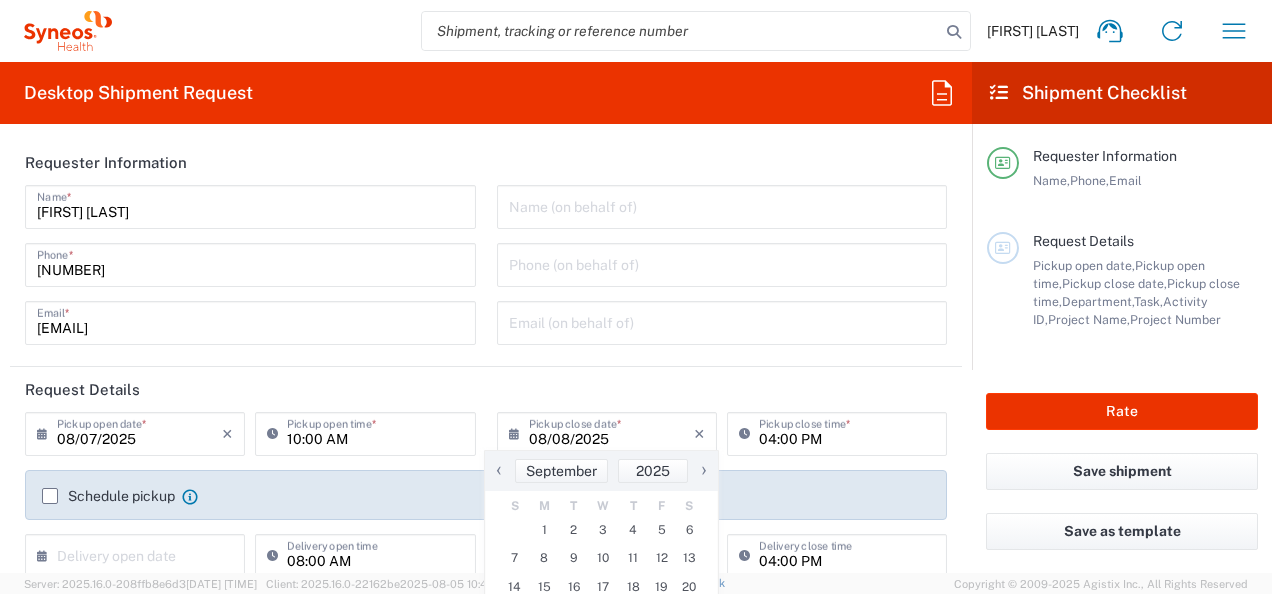 click on "‹" 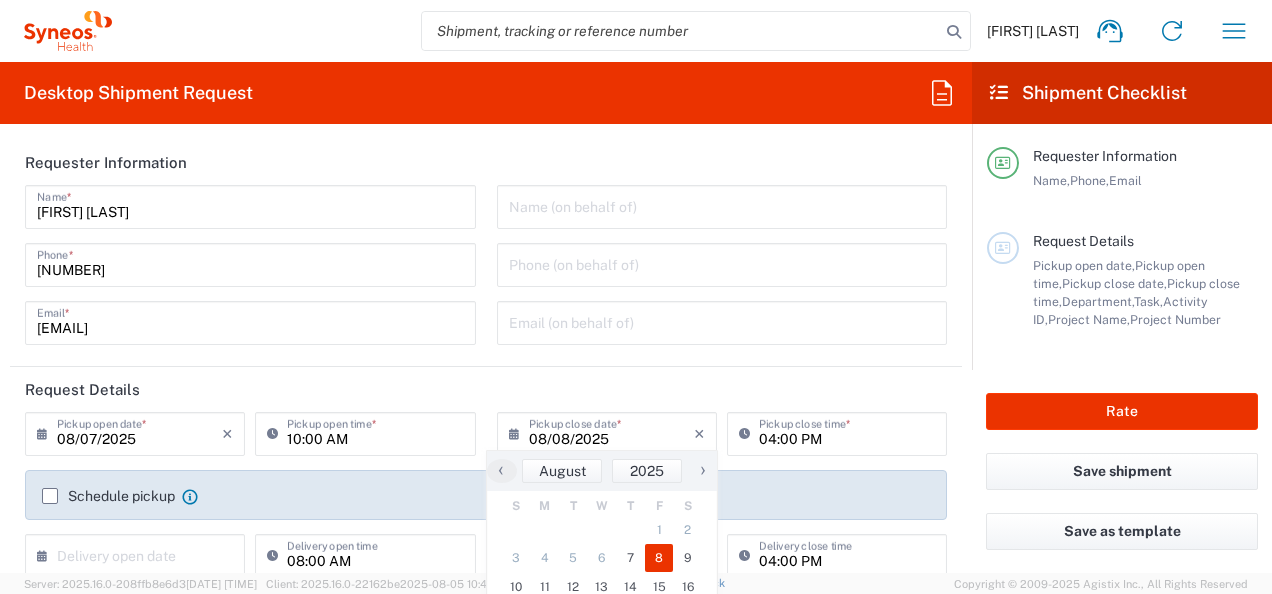click on "›" 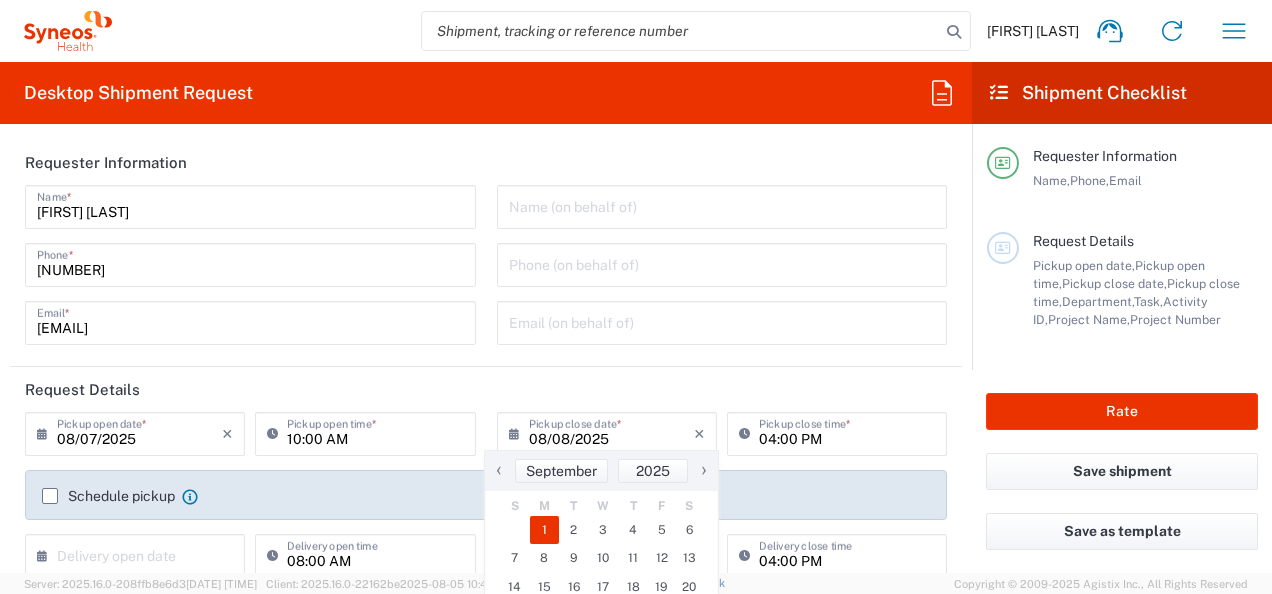 click on "1" 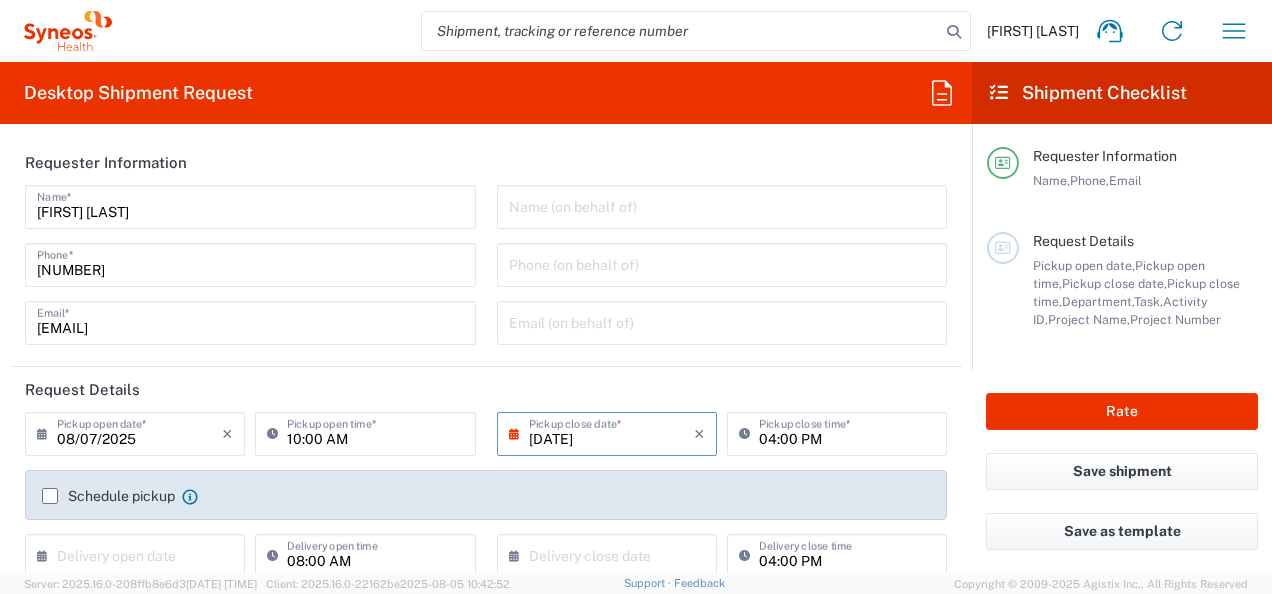 click on "[DATE]" at bounding box center (611, 432) 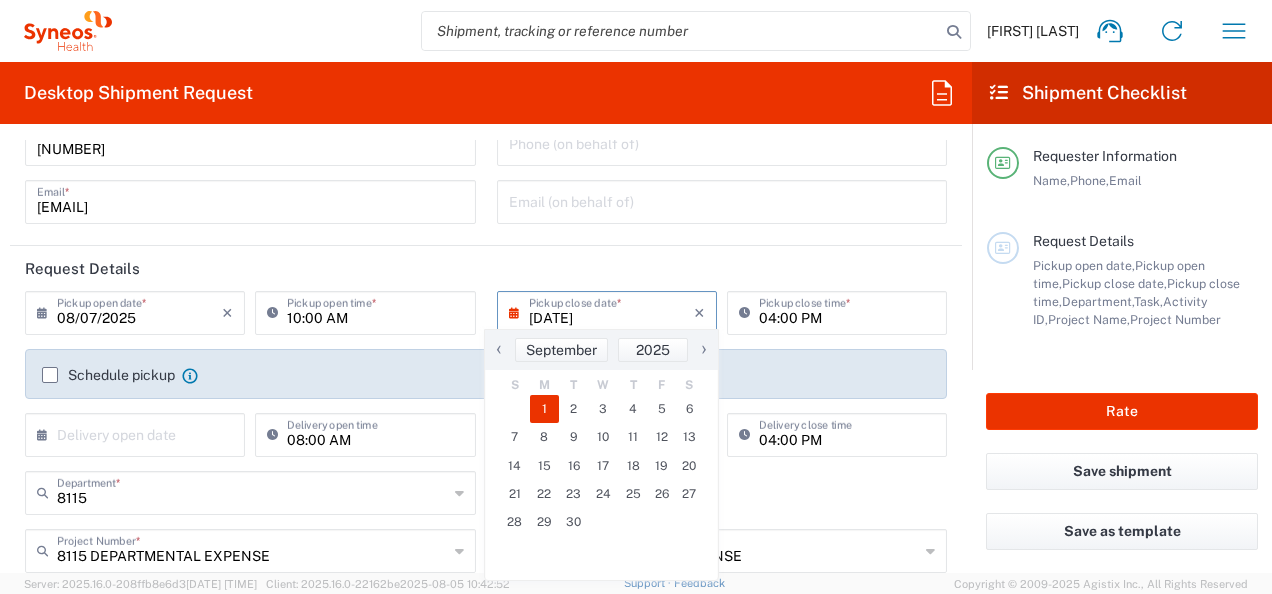scroll, scrollTop: 200, scrollLeft: 0, axis: vertical 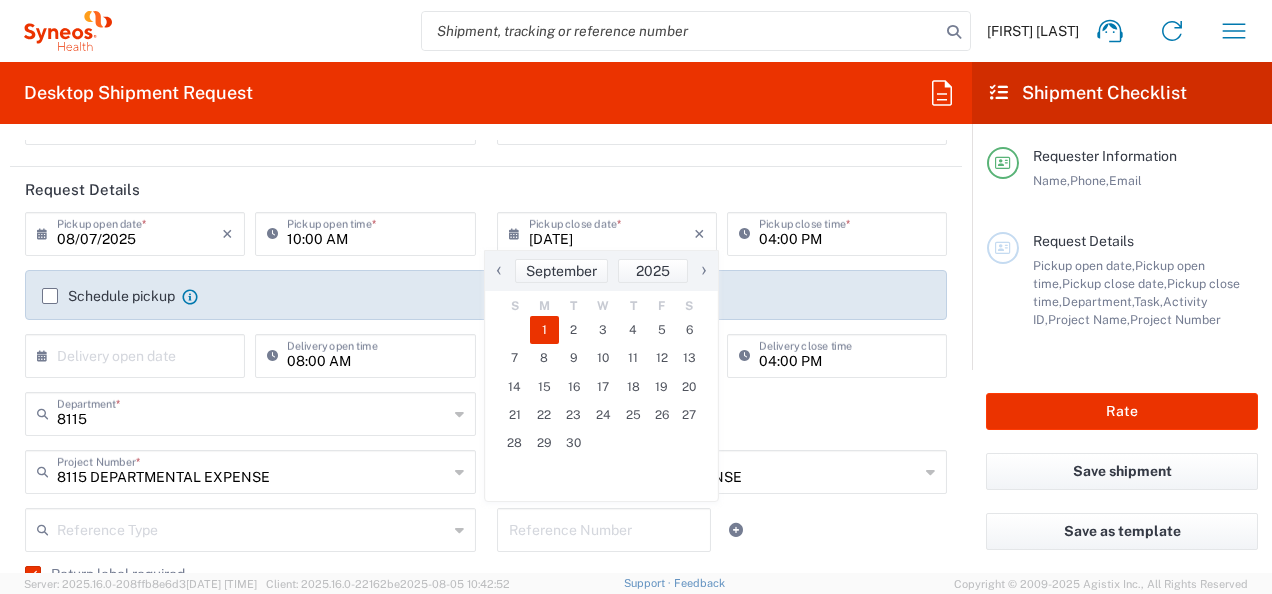 click on "‹" 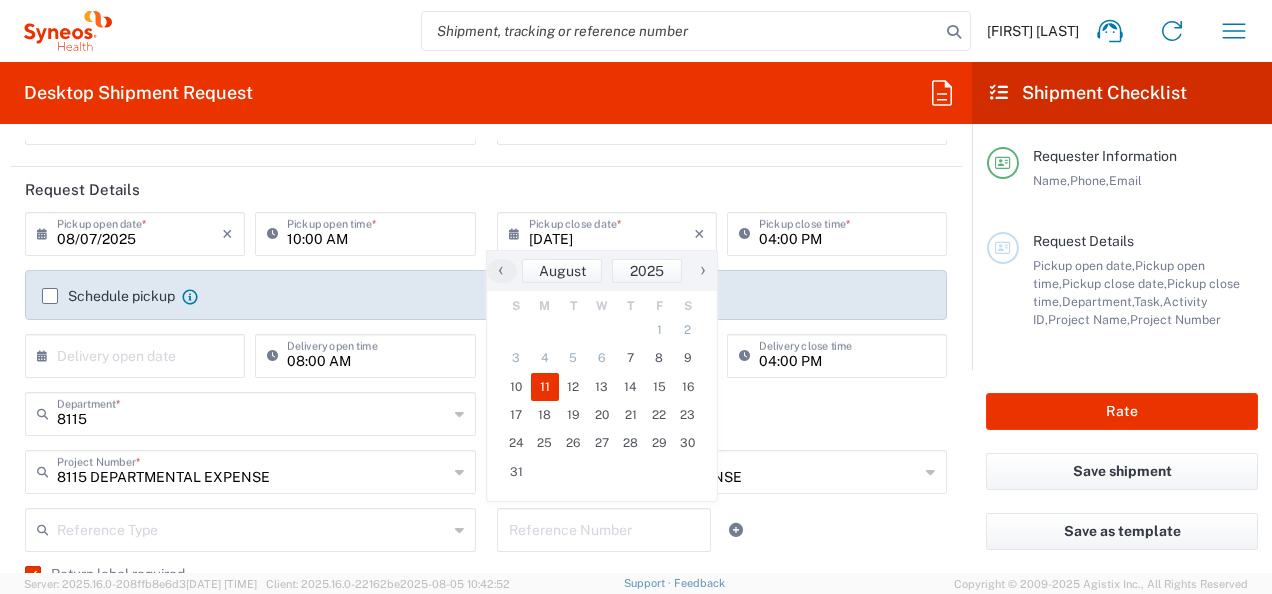 click on "11" 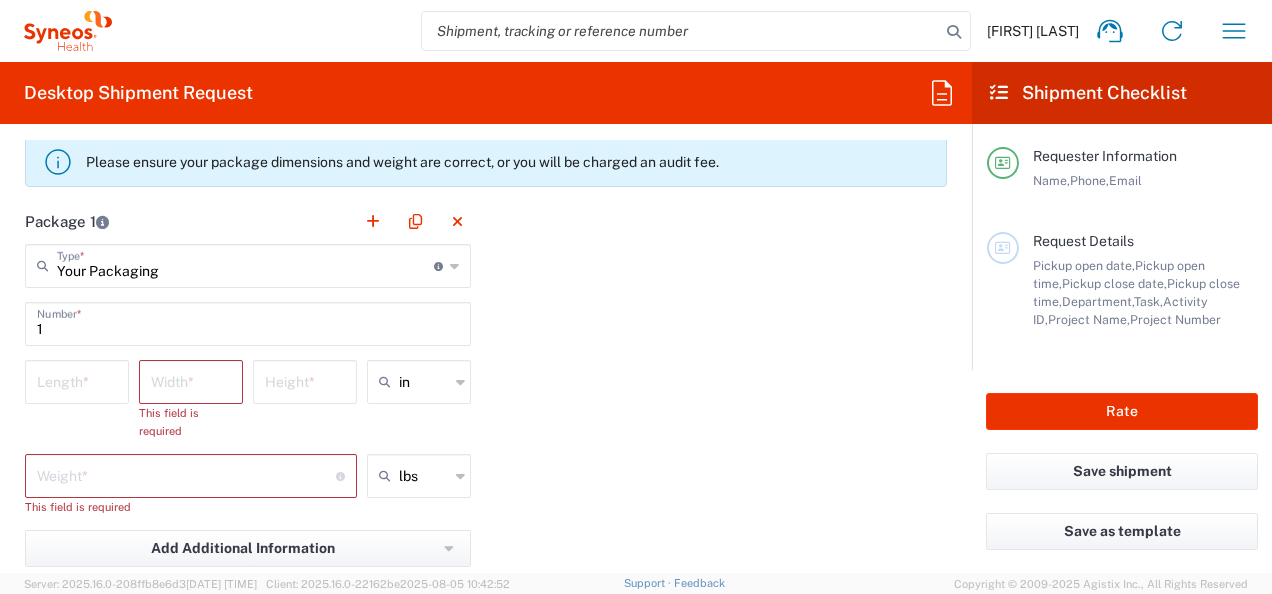 scroll, scrollTop: 1900, scrollLeft: 0, axis: vertical 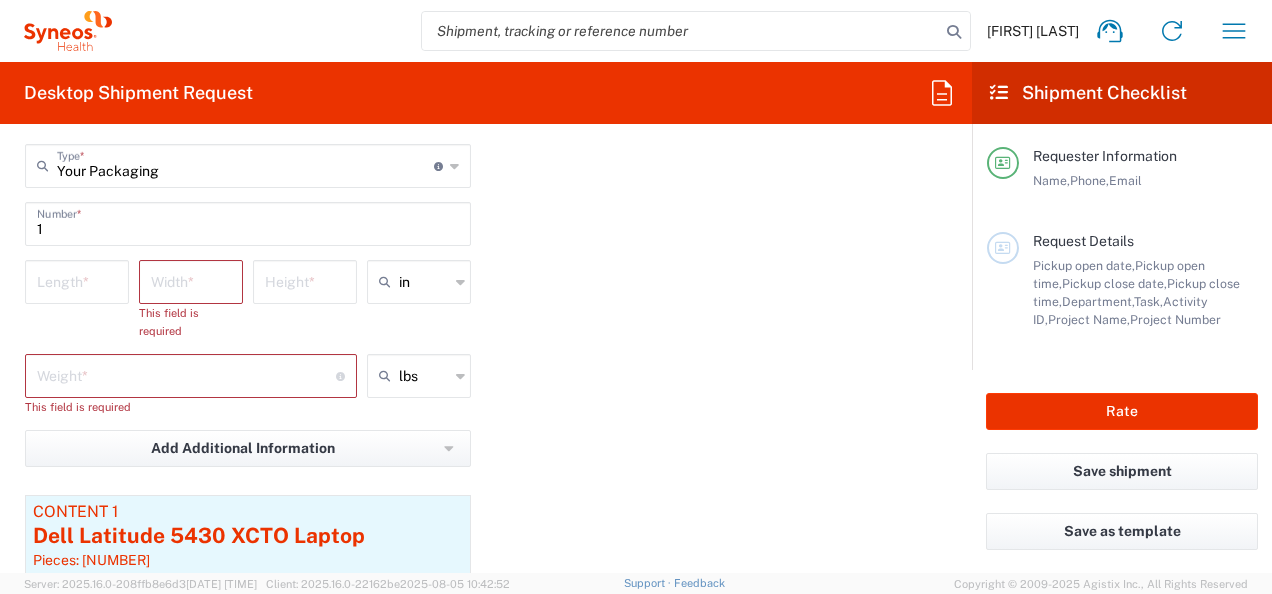 click at bounding box center [186, 374] 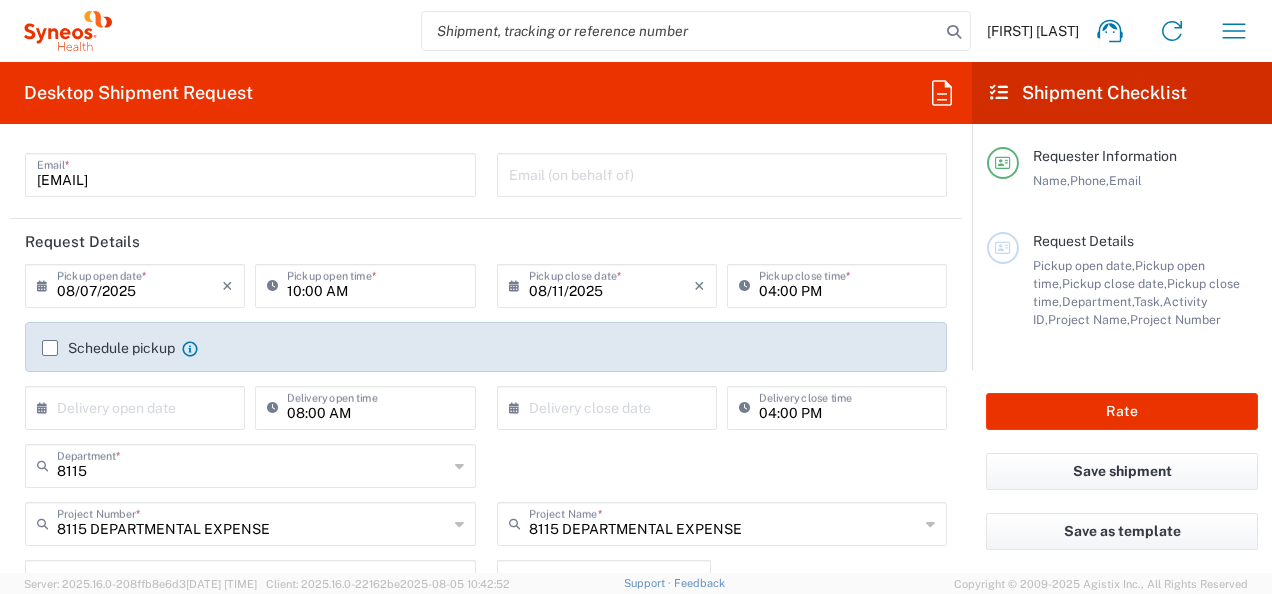 scroll, scrollTop: 118, scrollLeft: 0, axis: vertical 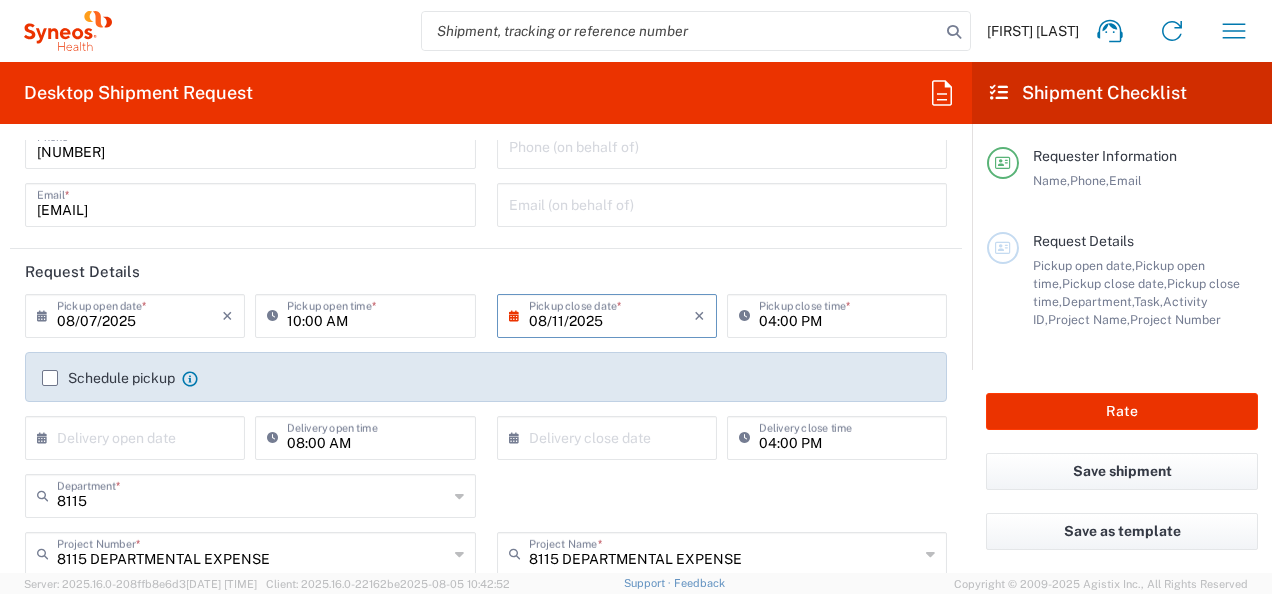click on "08/11/2025" at bounding box center [611, 314] 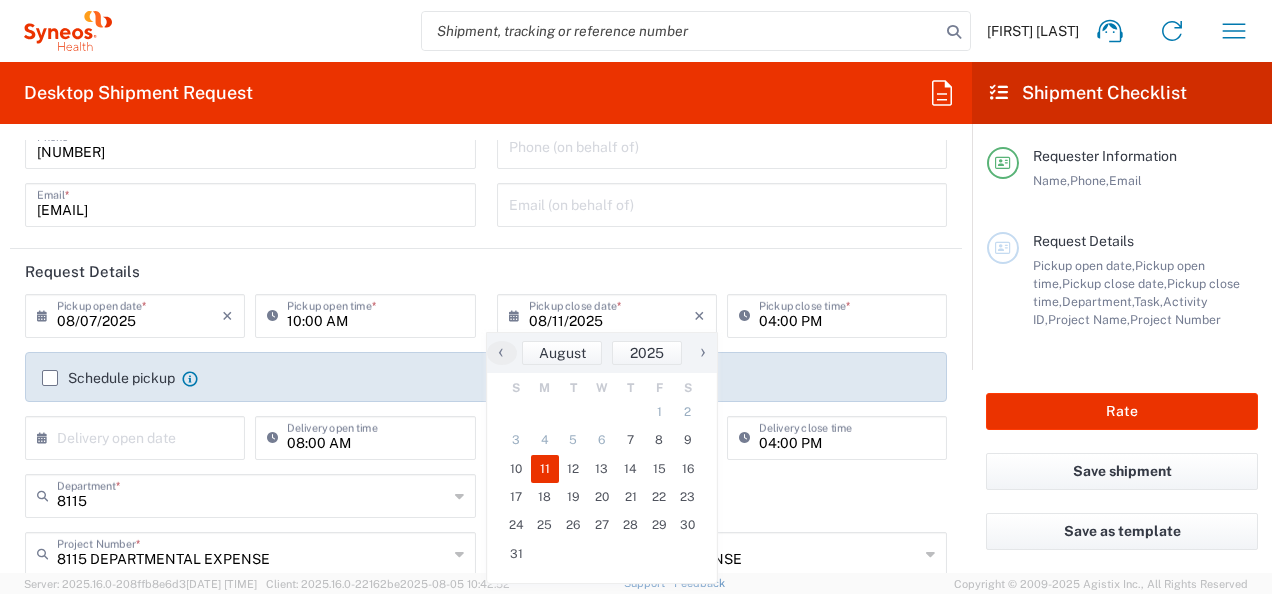 click on "Request Details" 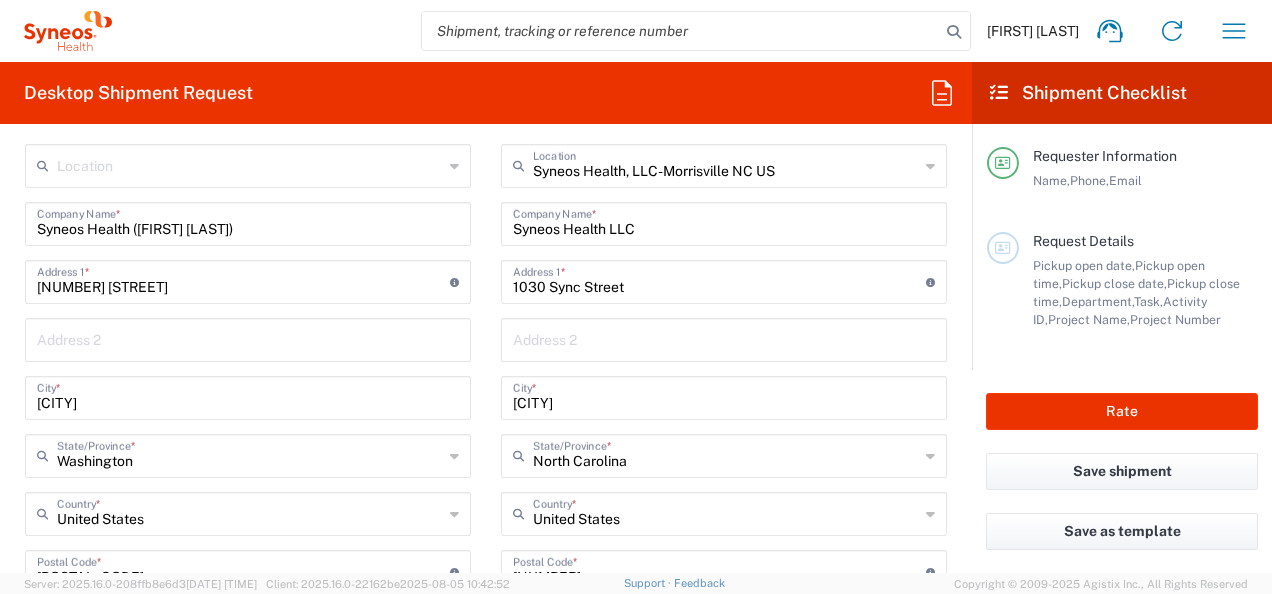scroll, scrollTop: 1400, scrollLeft: 0, axis: vertical 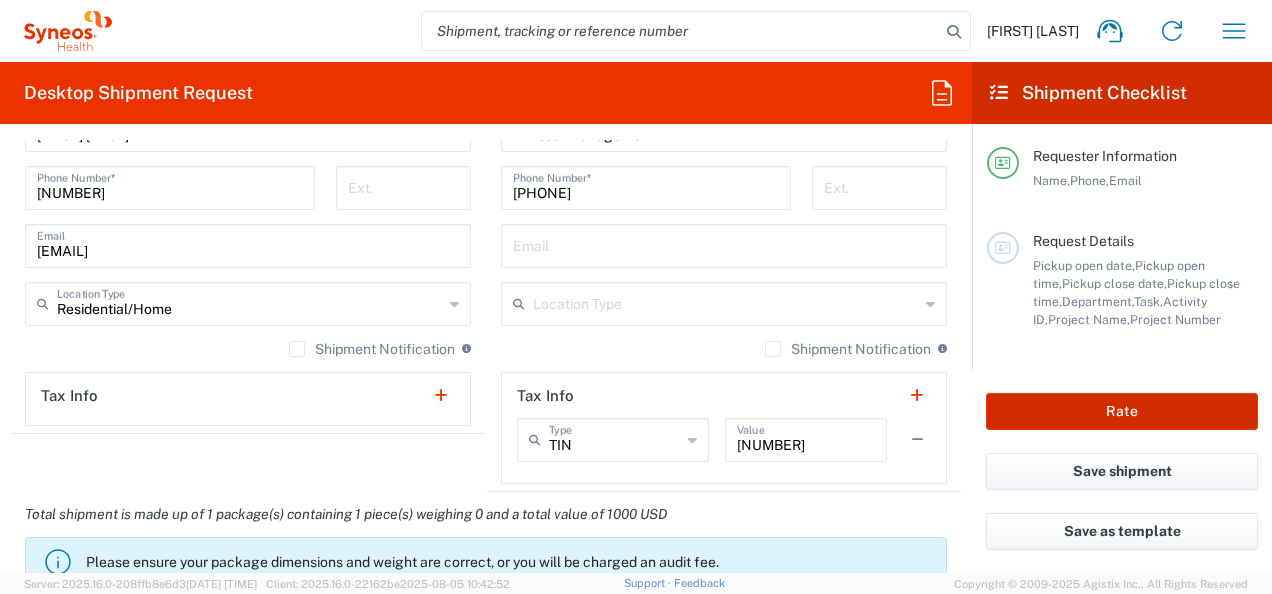 click on "Rate" 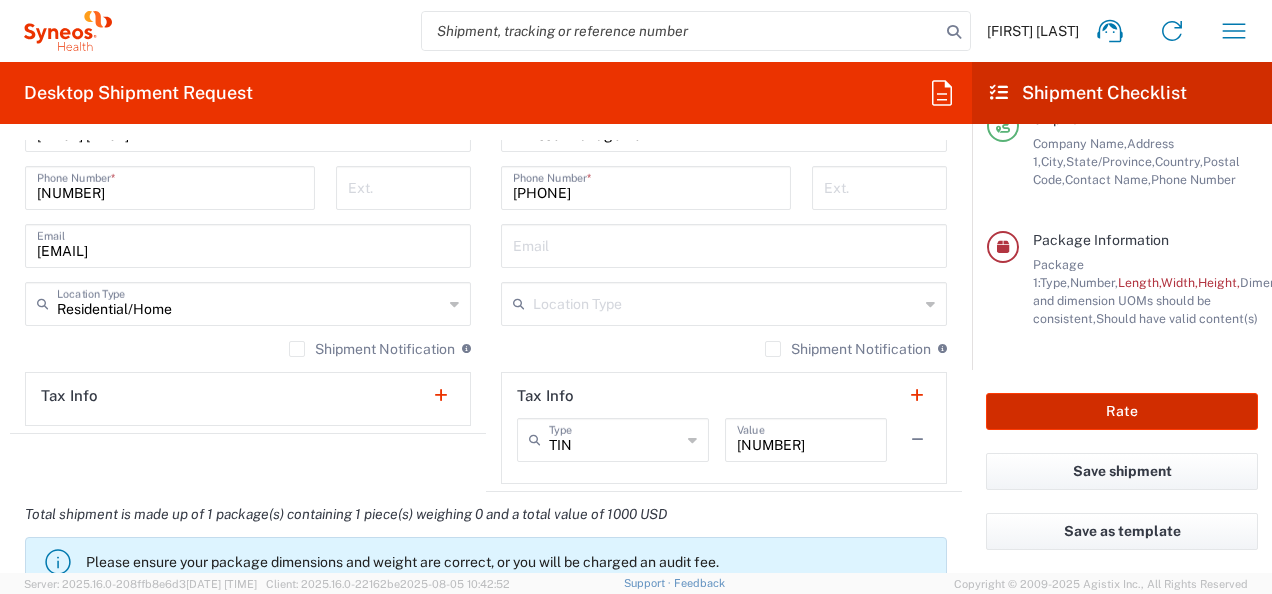 scroll, scrollTop: 398, scrollLeft: 0, axis: vertical 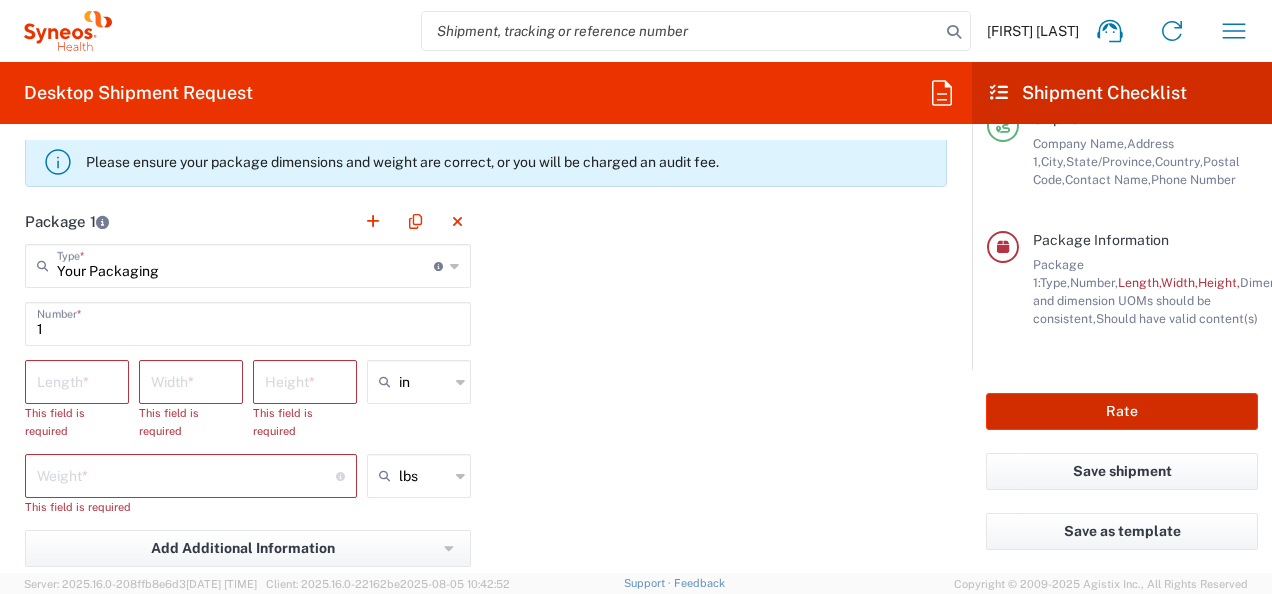 type on "8115 DEPARTMENTAL EXPENSE" 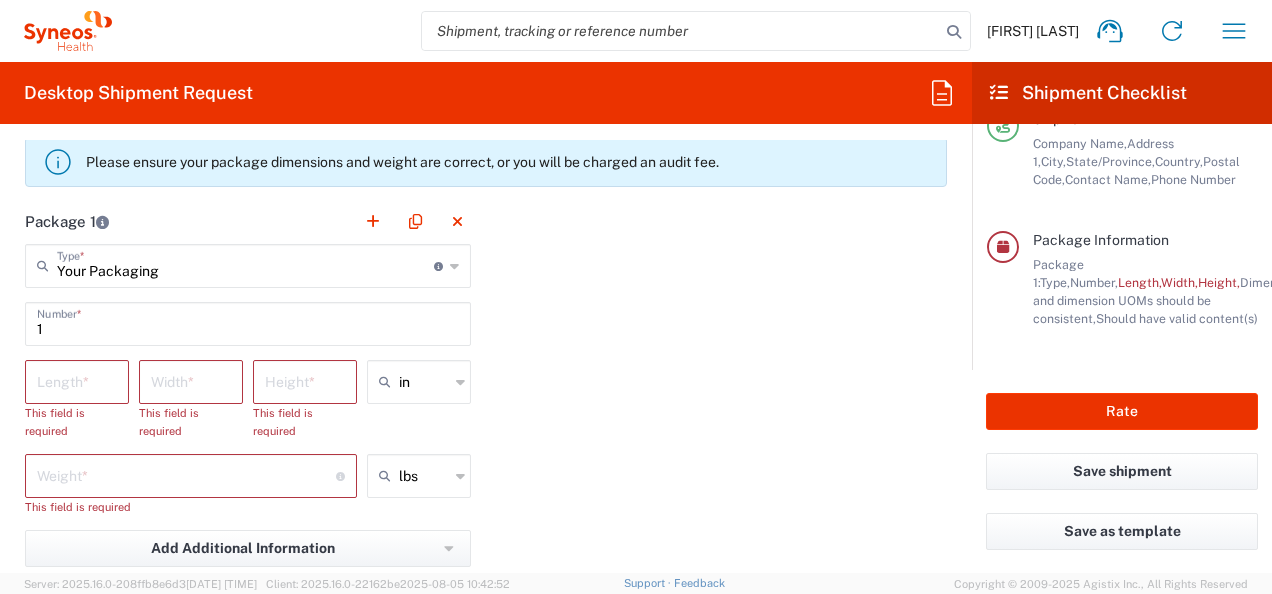 click at bounding box center (186, 474) 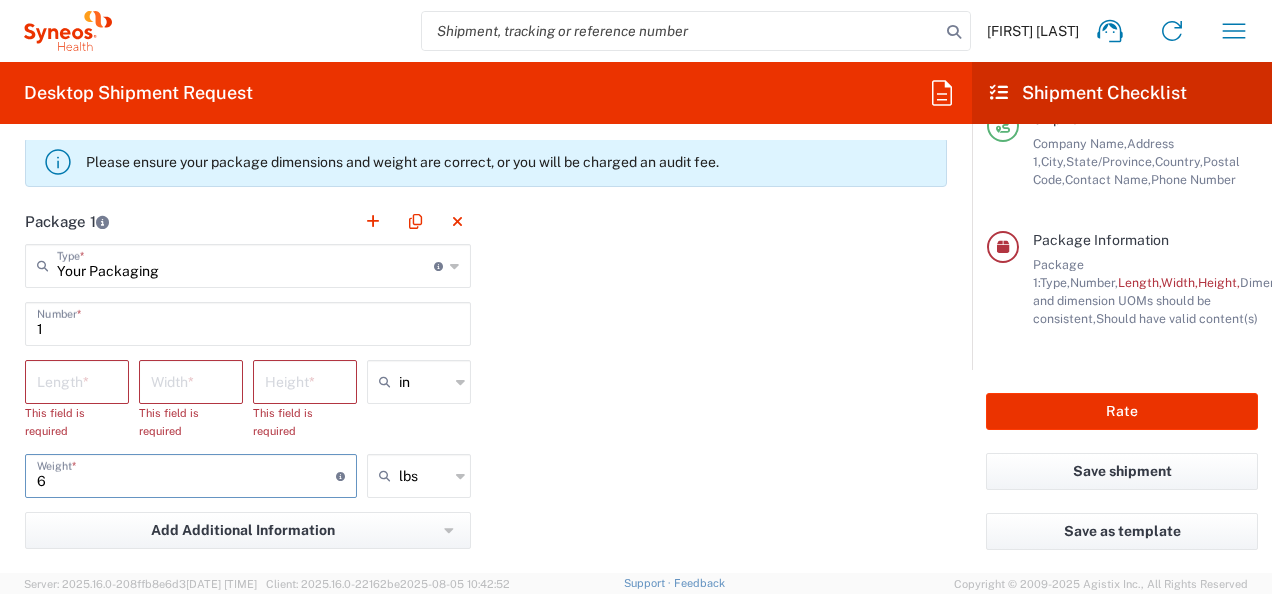 type on "6" 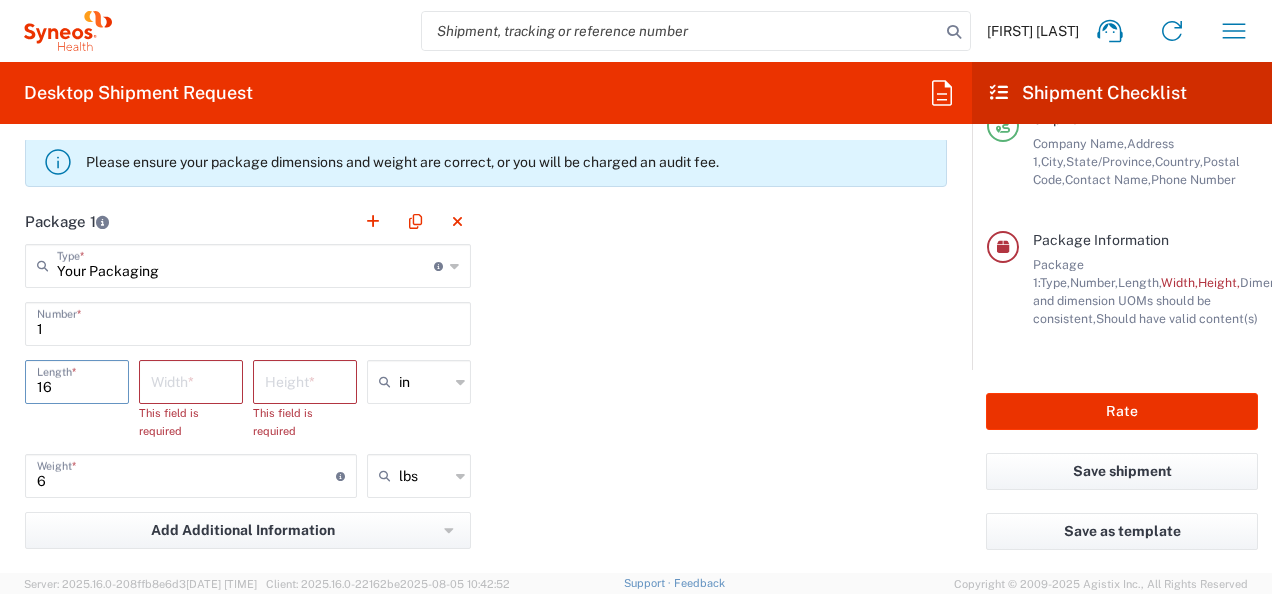 type on "16" 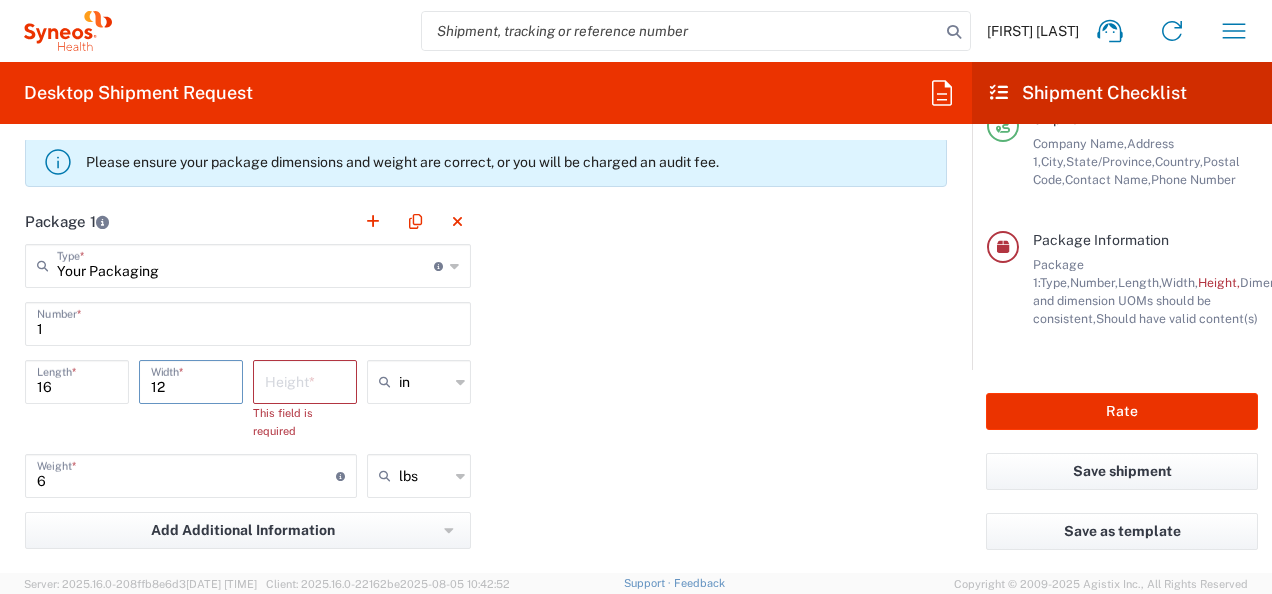 type on "12" 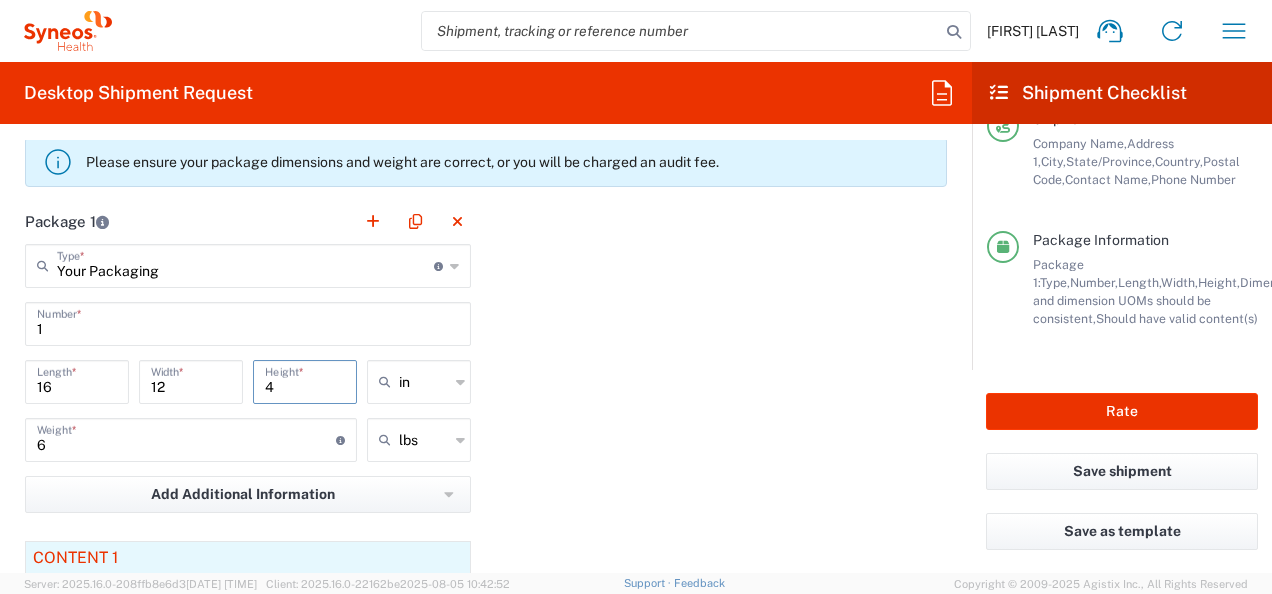 type on "4" 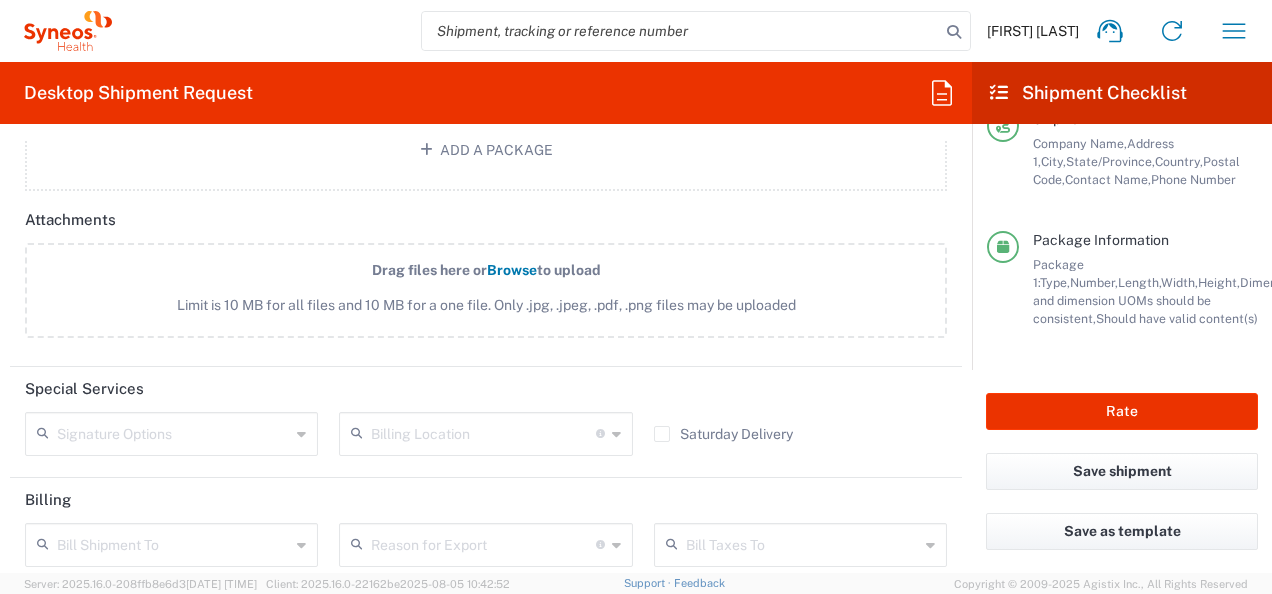 scroll, scrollTop: 2500, scrollLeft: 0, axis: vertical 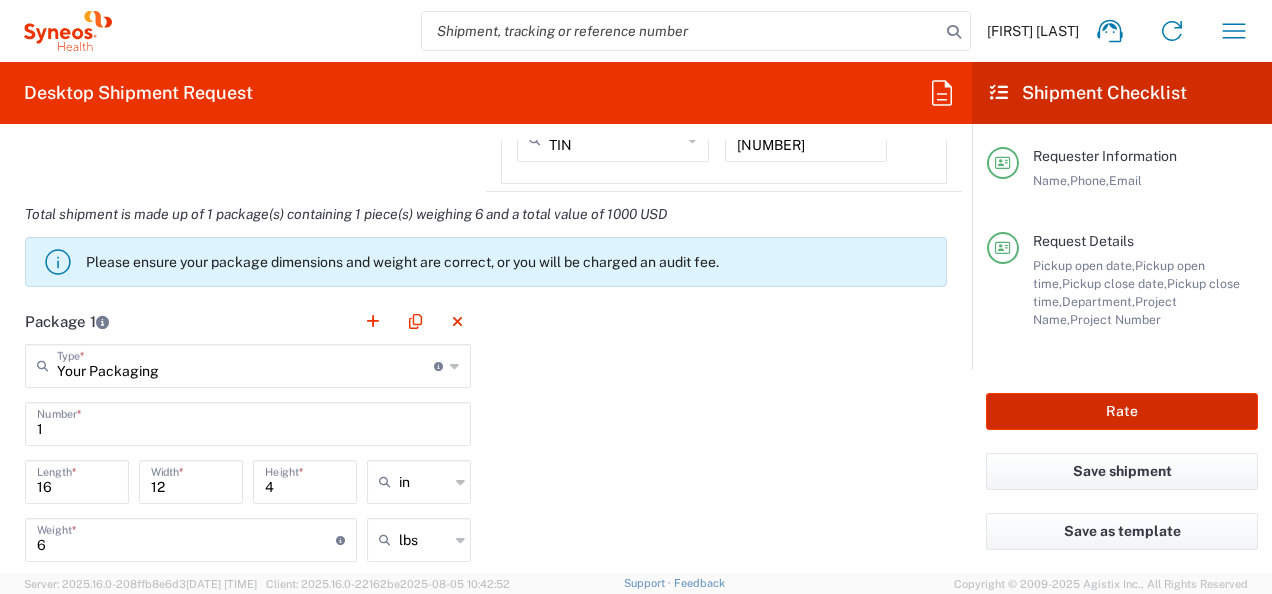 click on "Rate" 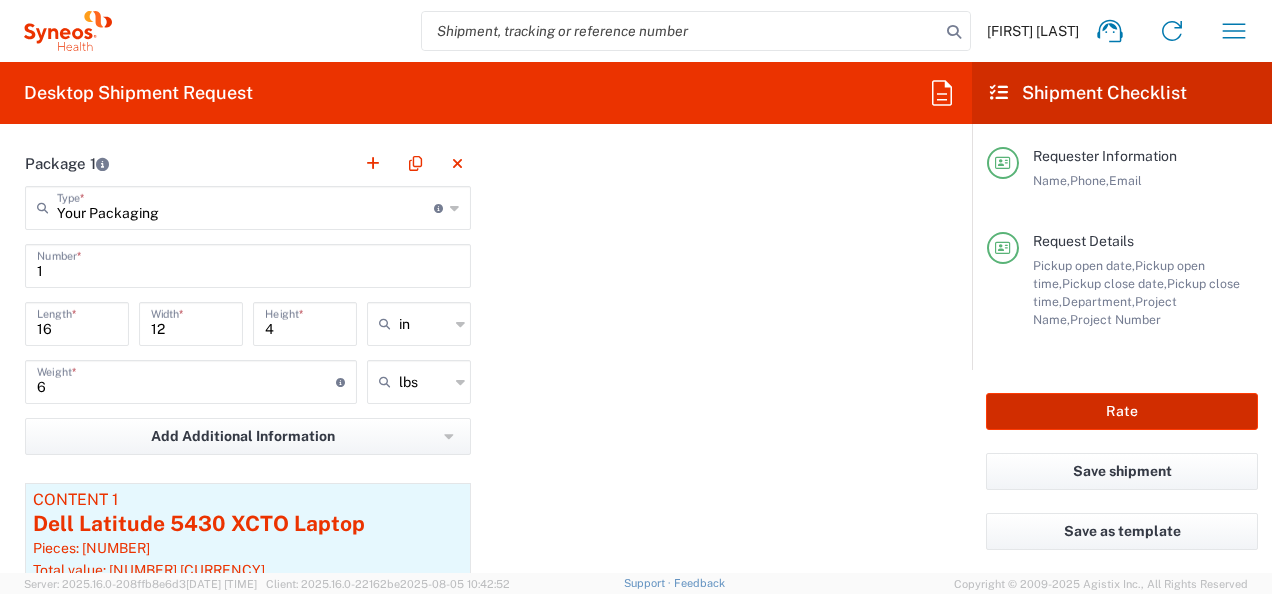 scroll, scrollTop: 1900, scrollLeft: 0, axis: vertical 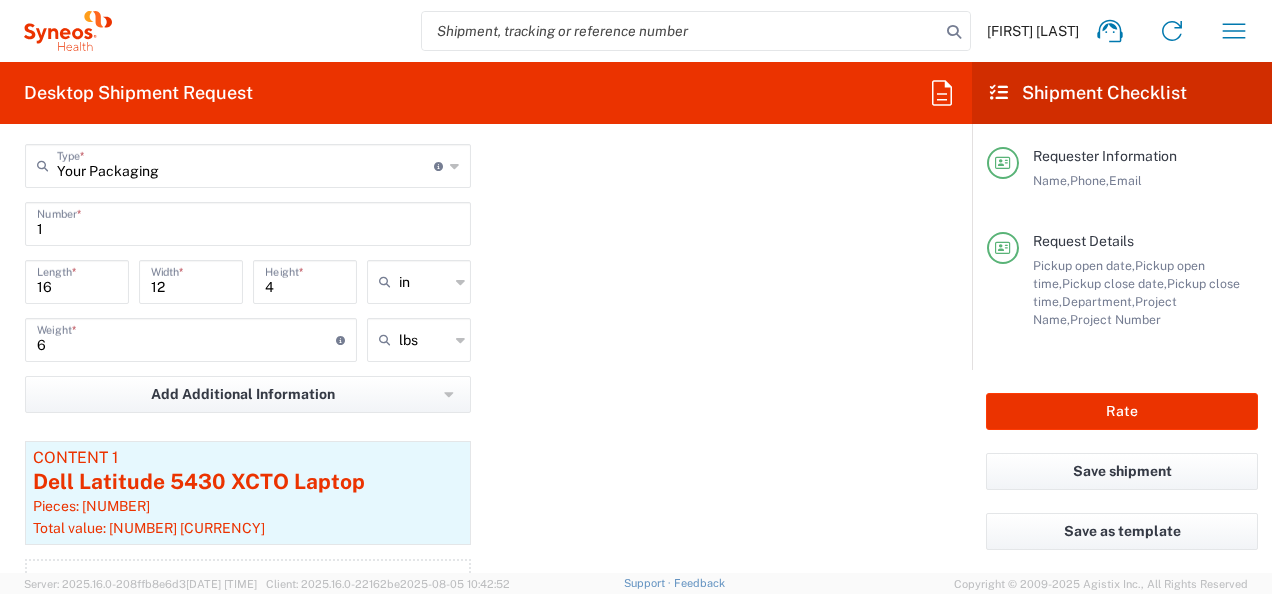 click on "Package 1 Your Packaging Type * Material used to package goods Envelope Large Box Medium Box Pallet(s) Oversized (Not Stackable) Pallet(s) Oversized (Stackable) Pallet(s) Standard (Not Stackable) Pallet(s) Standard (Stackable) Small Box Vendor Box - 10kg Vendor Box - 25kg Your Packaging 1 Number * 16 Length * 12 Width * 4 Height * in cm ft in 6 Weight * Total weight of package(s) in pounds or kilograms lbs kgs lbs Add Additional Information Package material Package temperature Temperature device Content 1 Dell Latitude 5430 XCTO Laptop Pieces: 1 Total value: 1000 USD Add Content *" 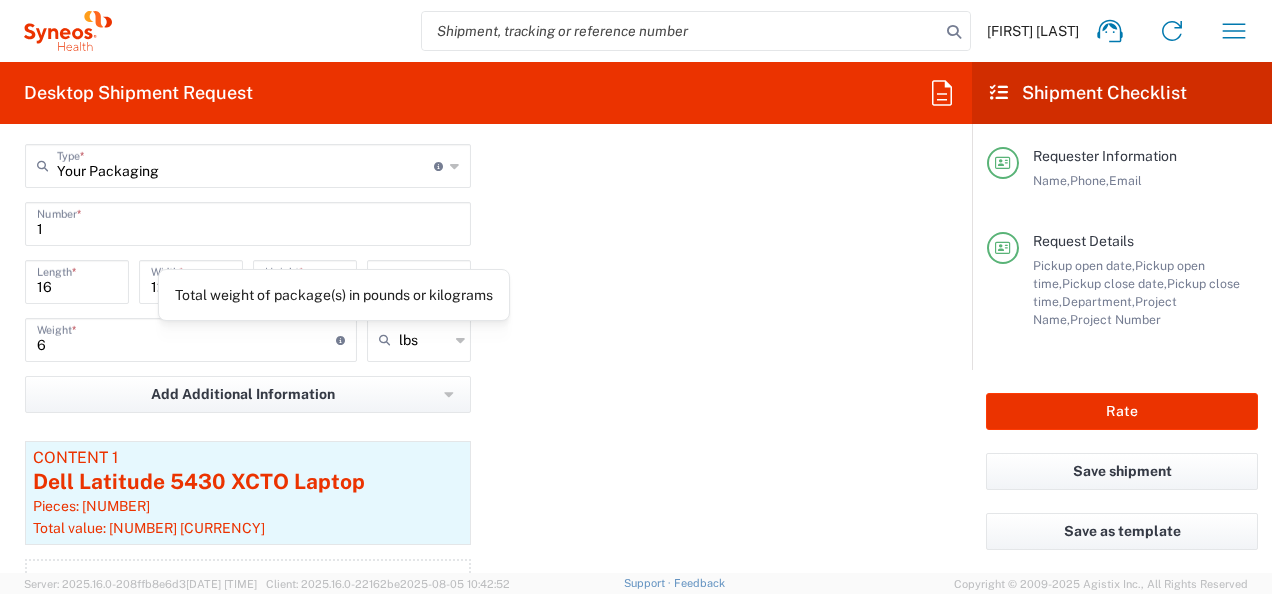 click on "Total weight of package(s) in pounds or kilograms" 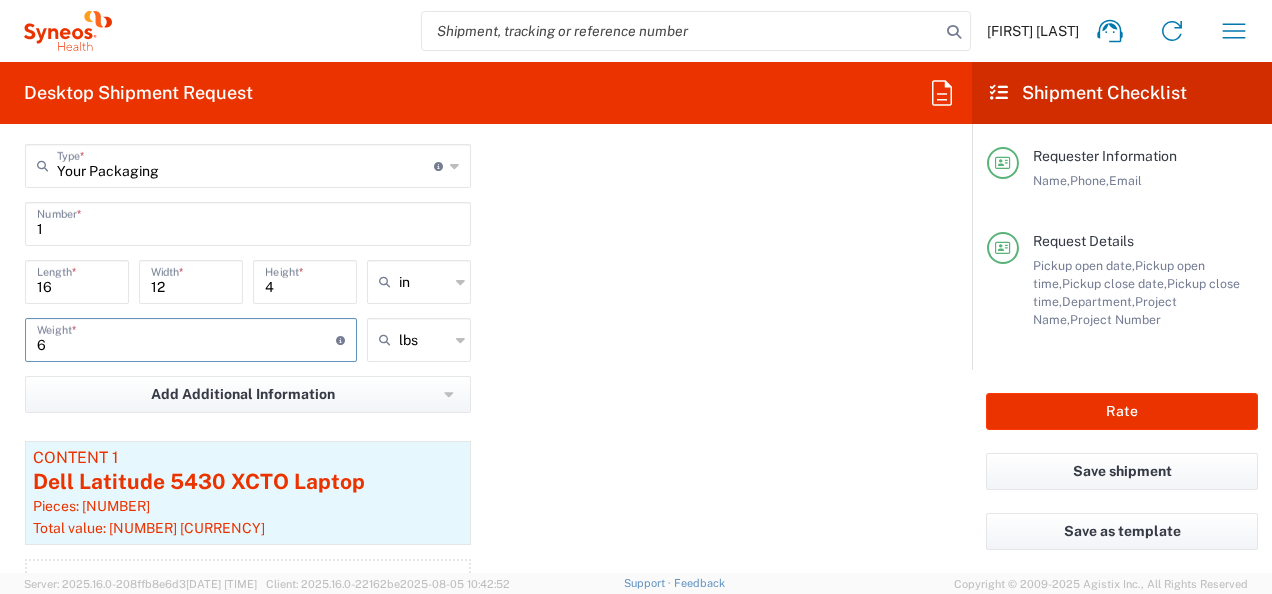 click on "12" at bounding box center (191, 280) 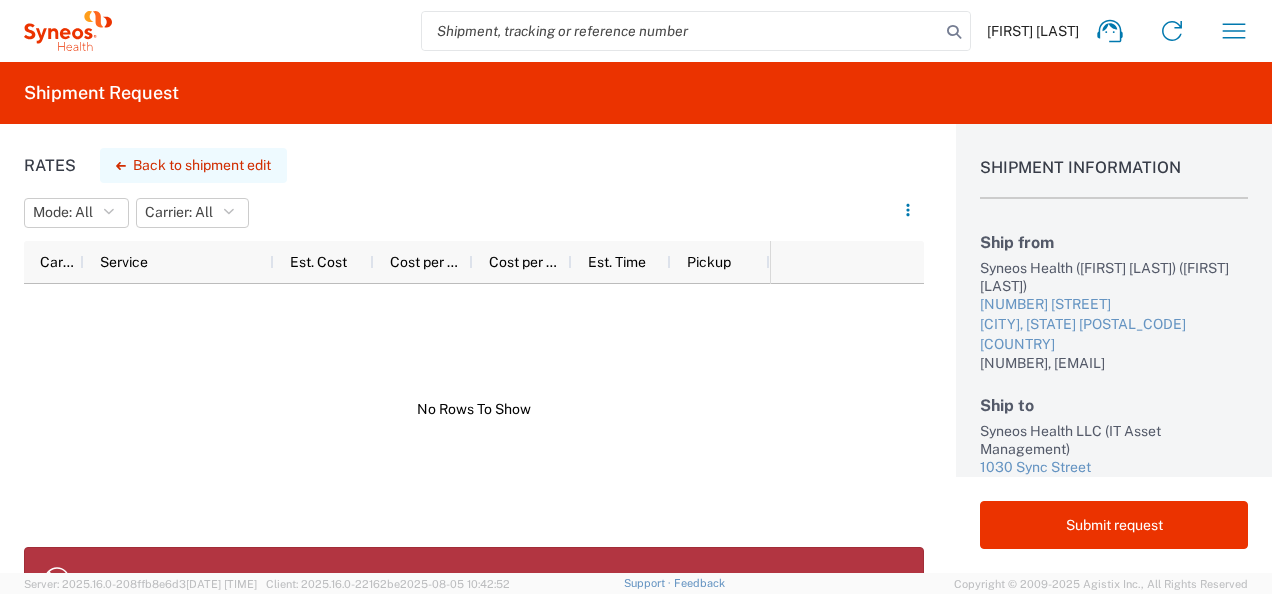 click on "Back to shipment edit" 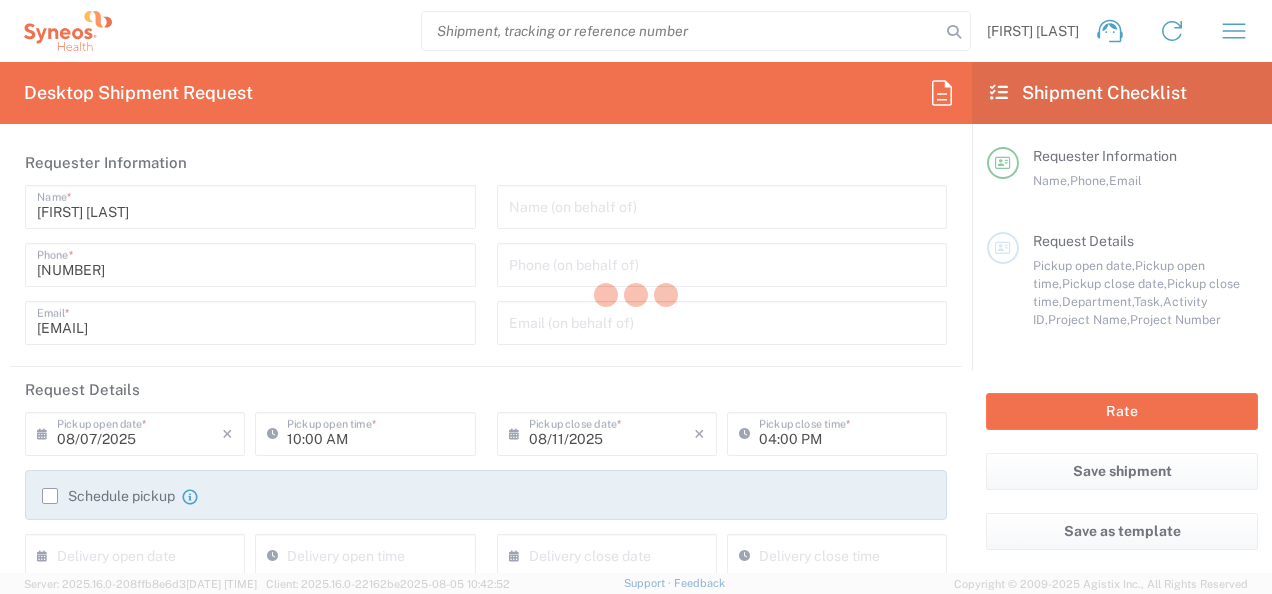 type on "8115" 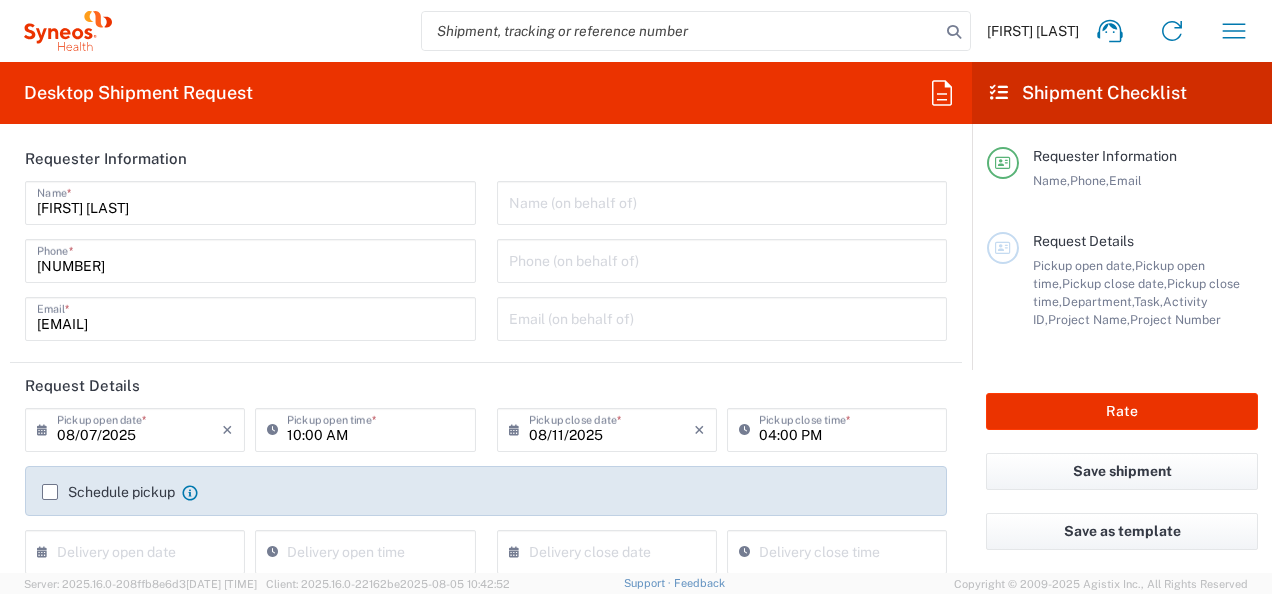 scroll, scrollTop: 0, scrollLeft: 0, axis: both 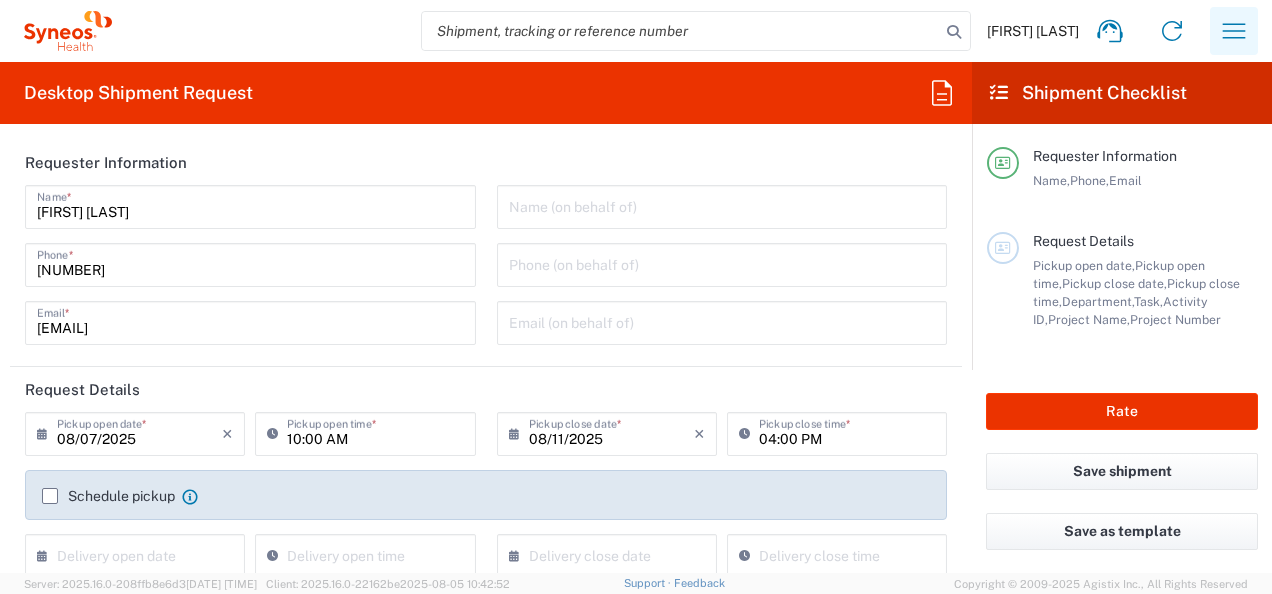 click 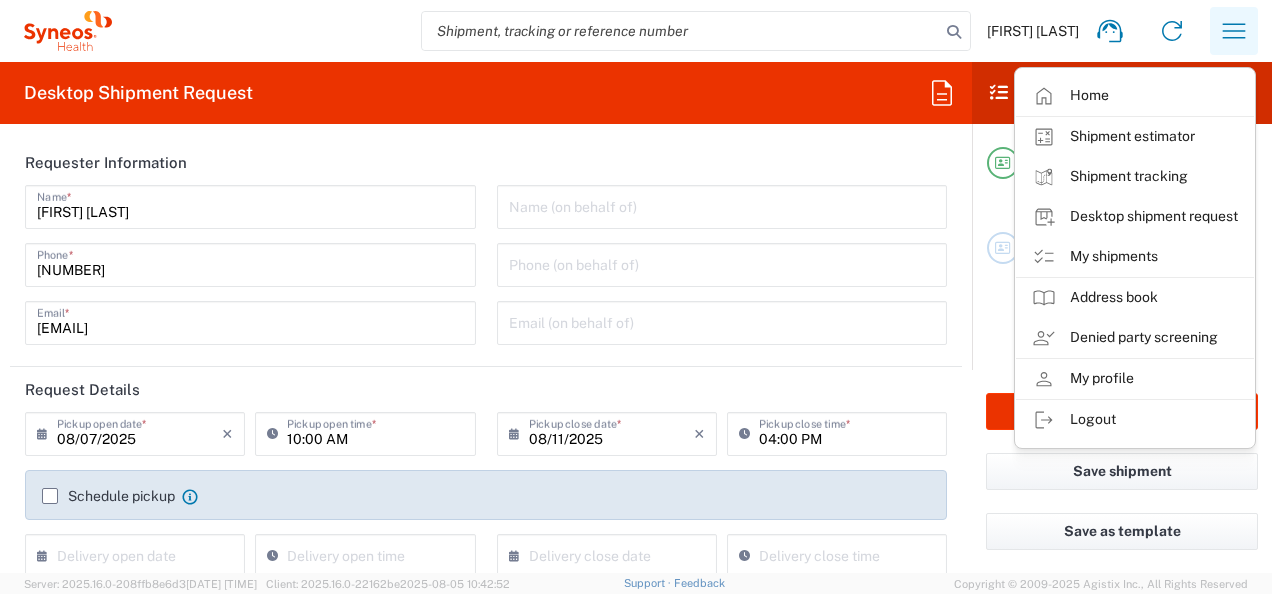 click 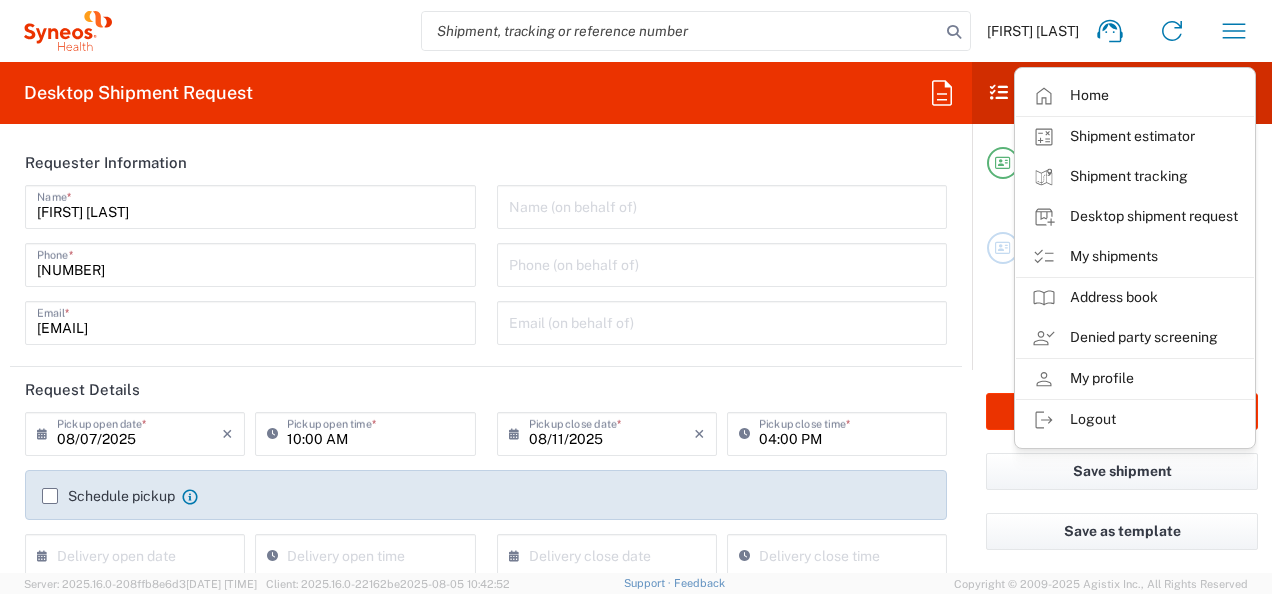 click on "[FIRST] [LAST]
Home
Shipment estimator
Shipment tracking
Desktop shipment request
My shipments
Address book
Denied party screening
My profile
Logout" 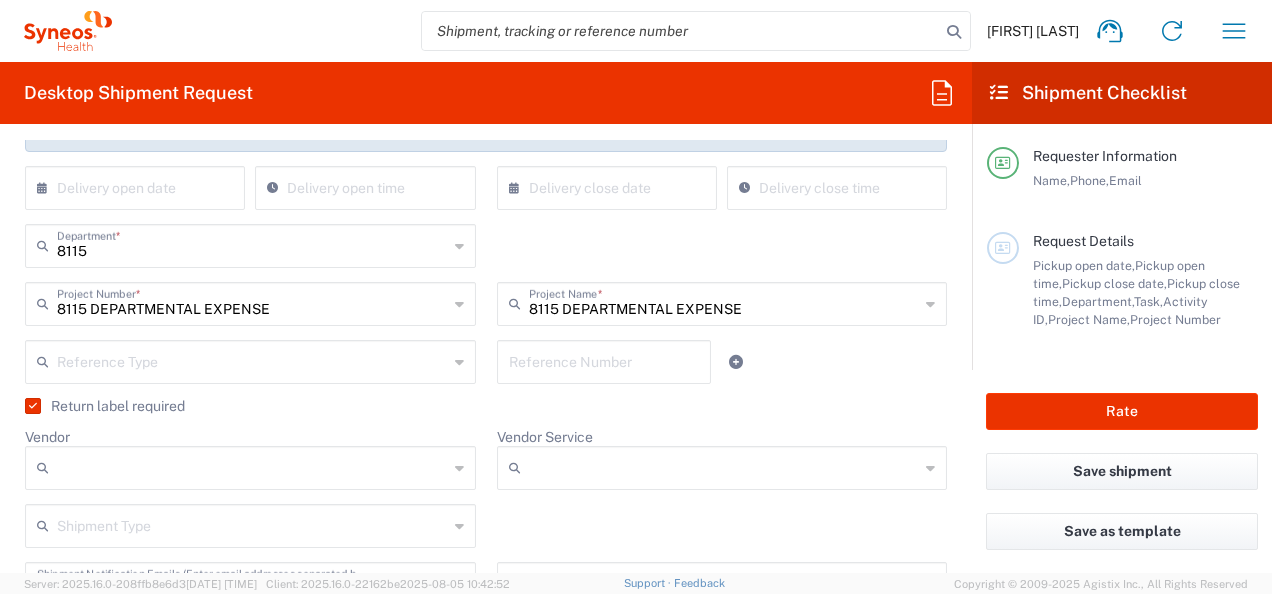 scroll, scrollTop: 400, scrollLeft: 0, axis: vertical 